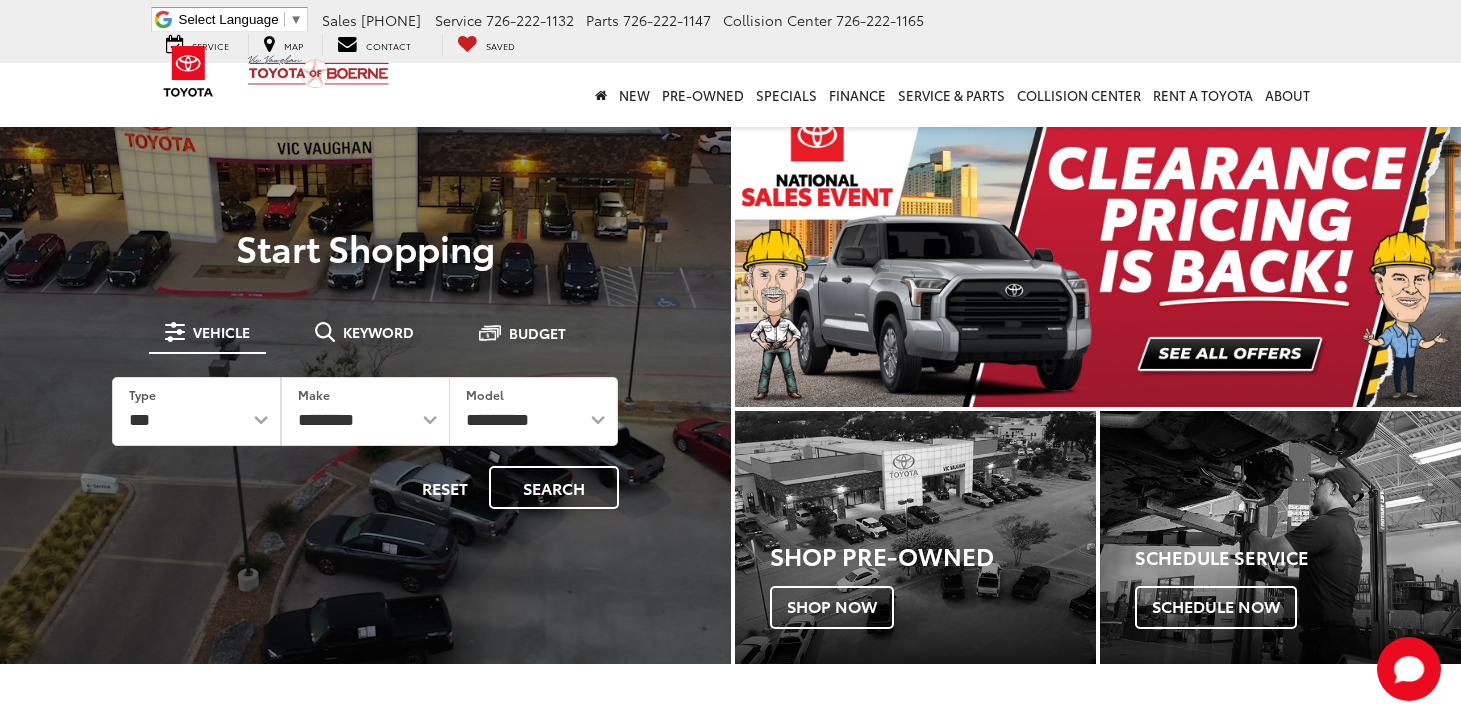 scroll, scrollTop: 0, scrollLeft: 0, axis: both 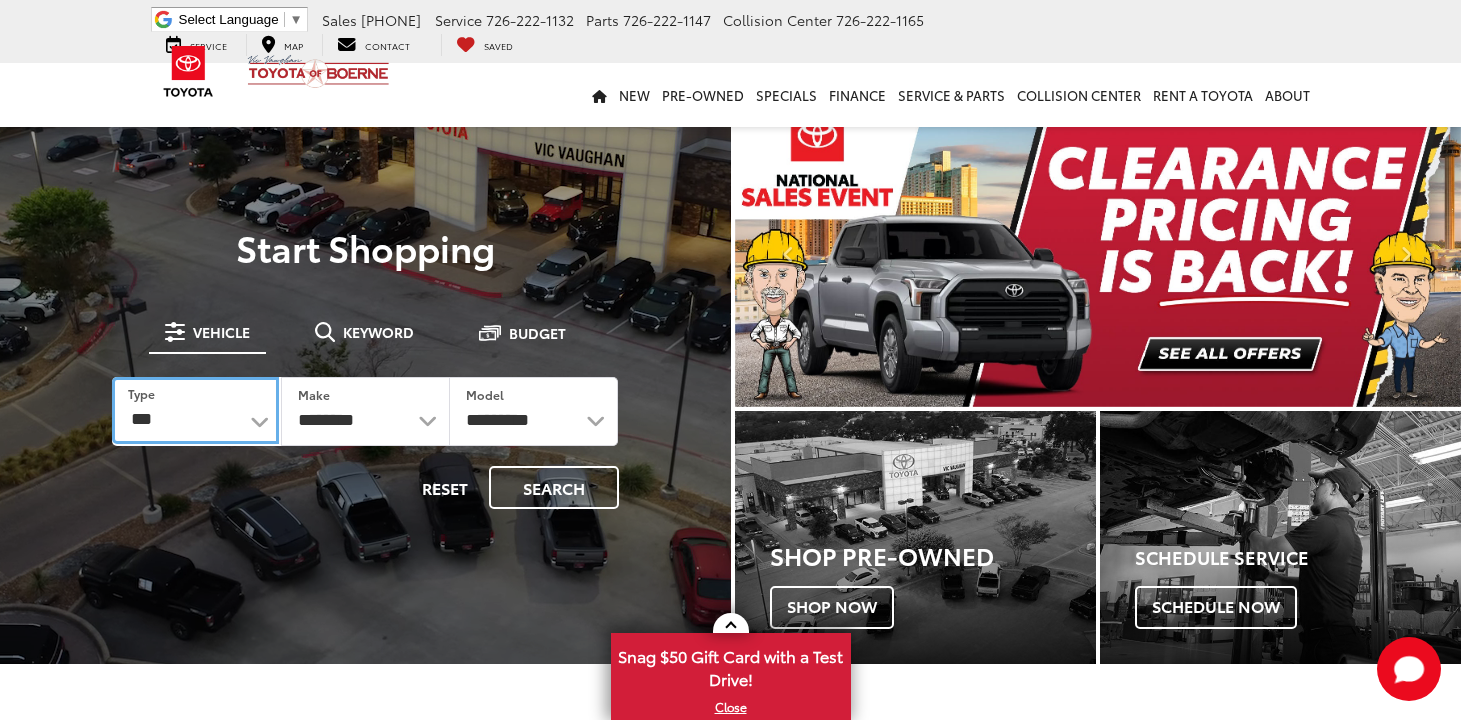 click on "***
***
****
*********" at bounding box center [195, 410] 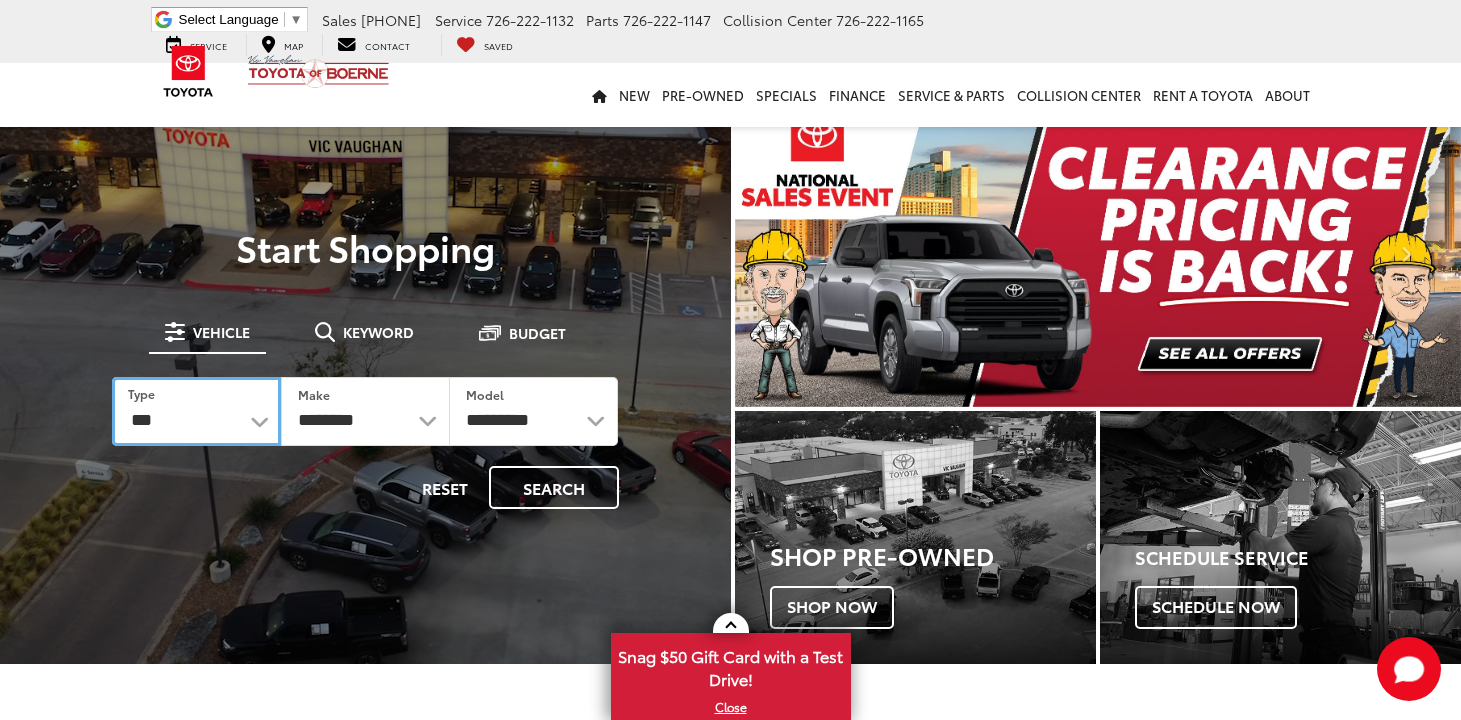 select on "******" 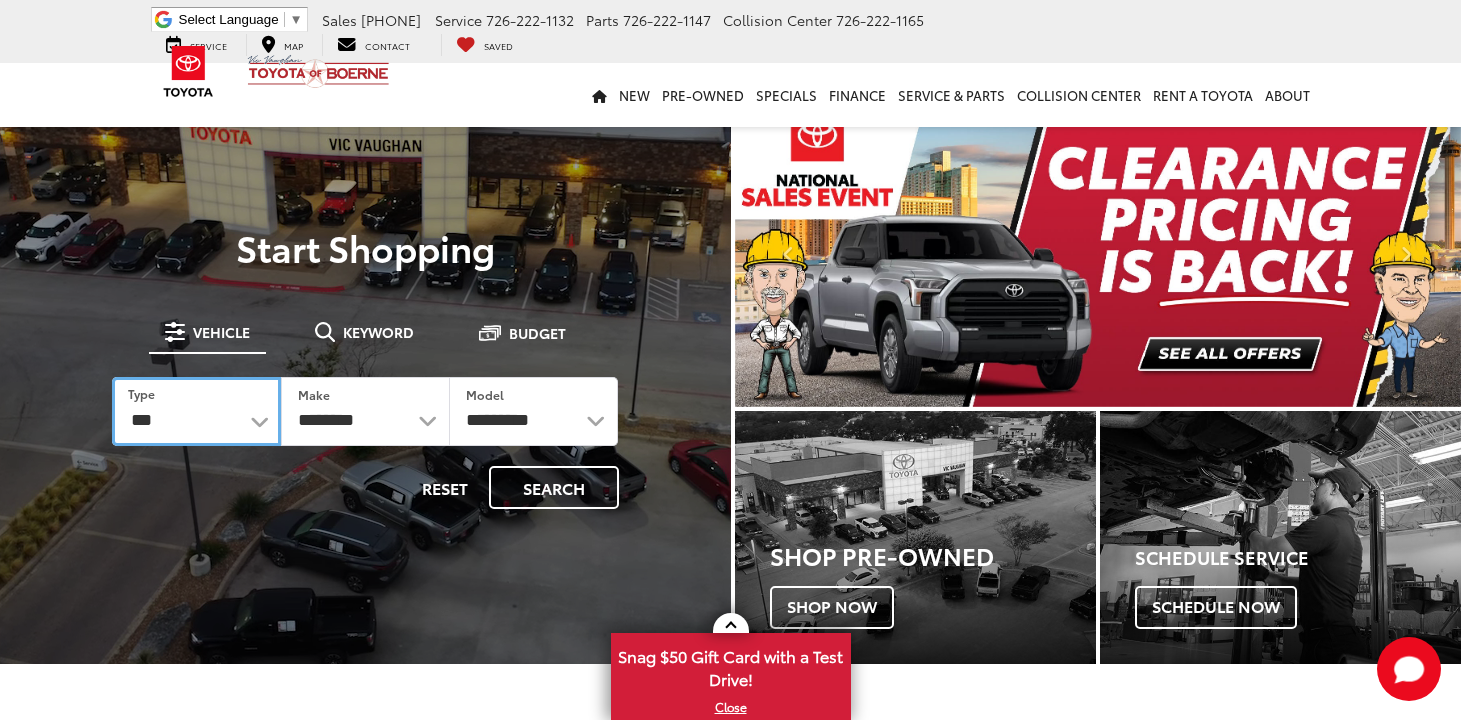 select 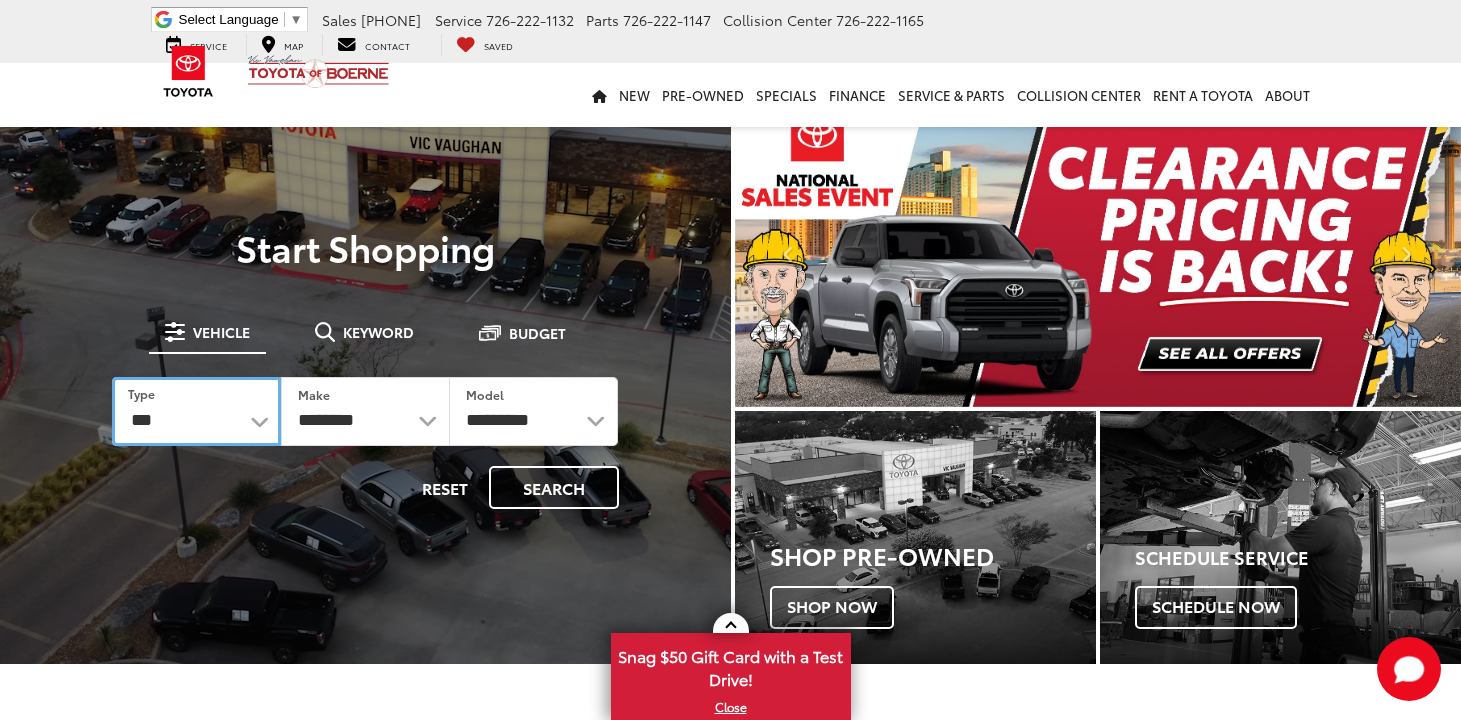 select 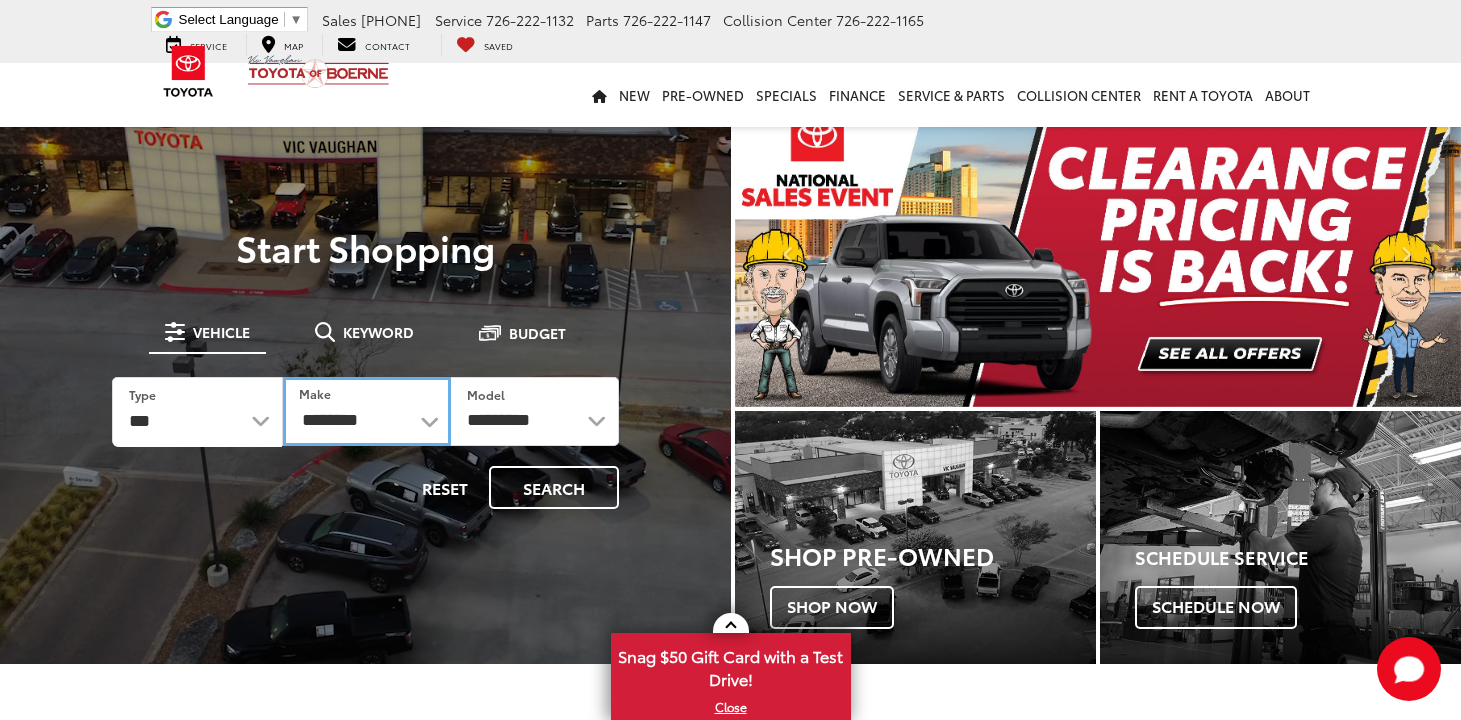 click on "**********" at bounding box center [367, 411] 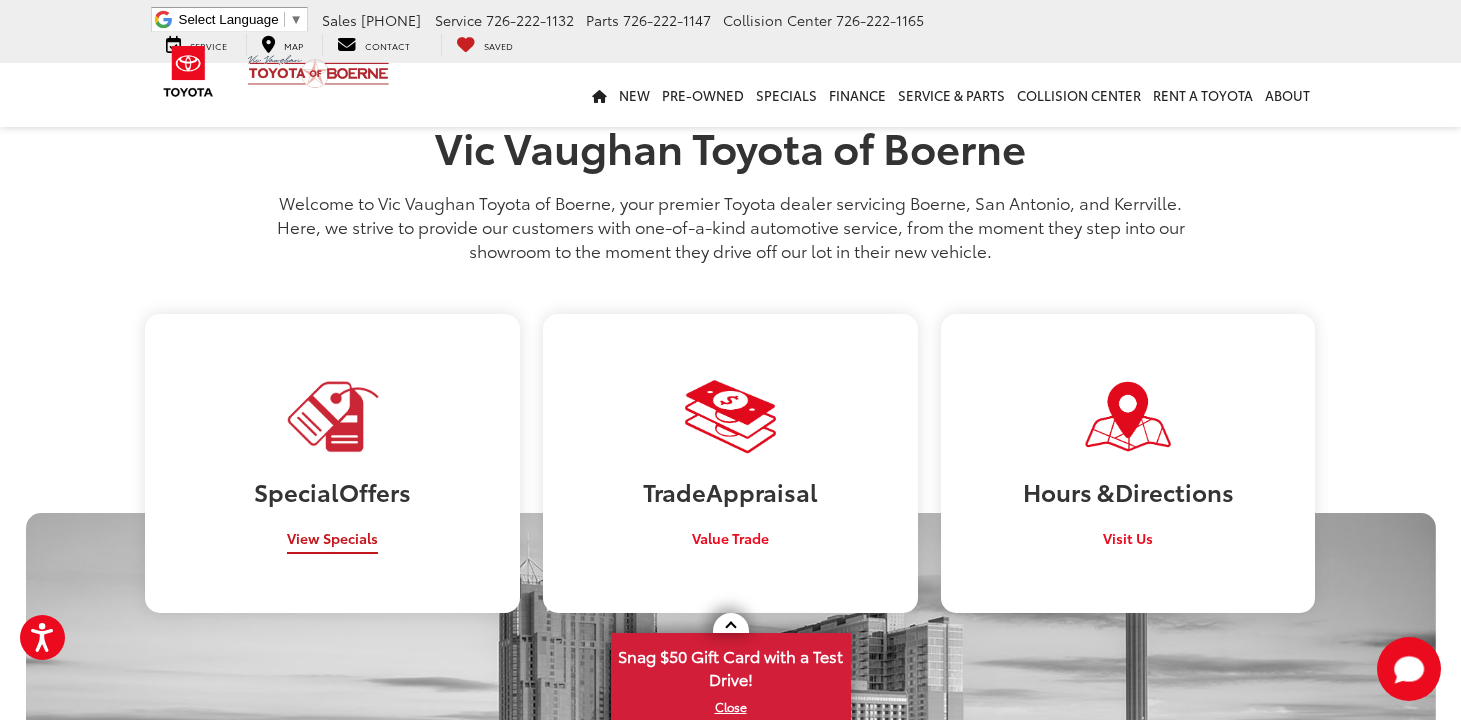 scroll, scrollTop: 936, scrollLeft: 0, axis: vertical 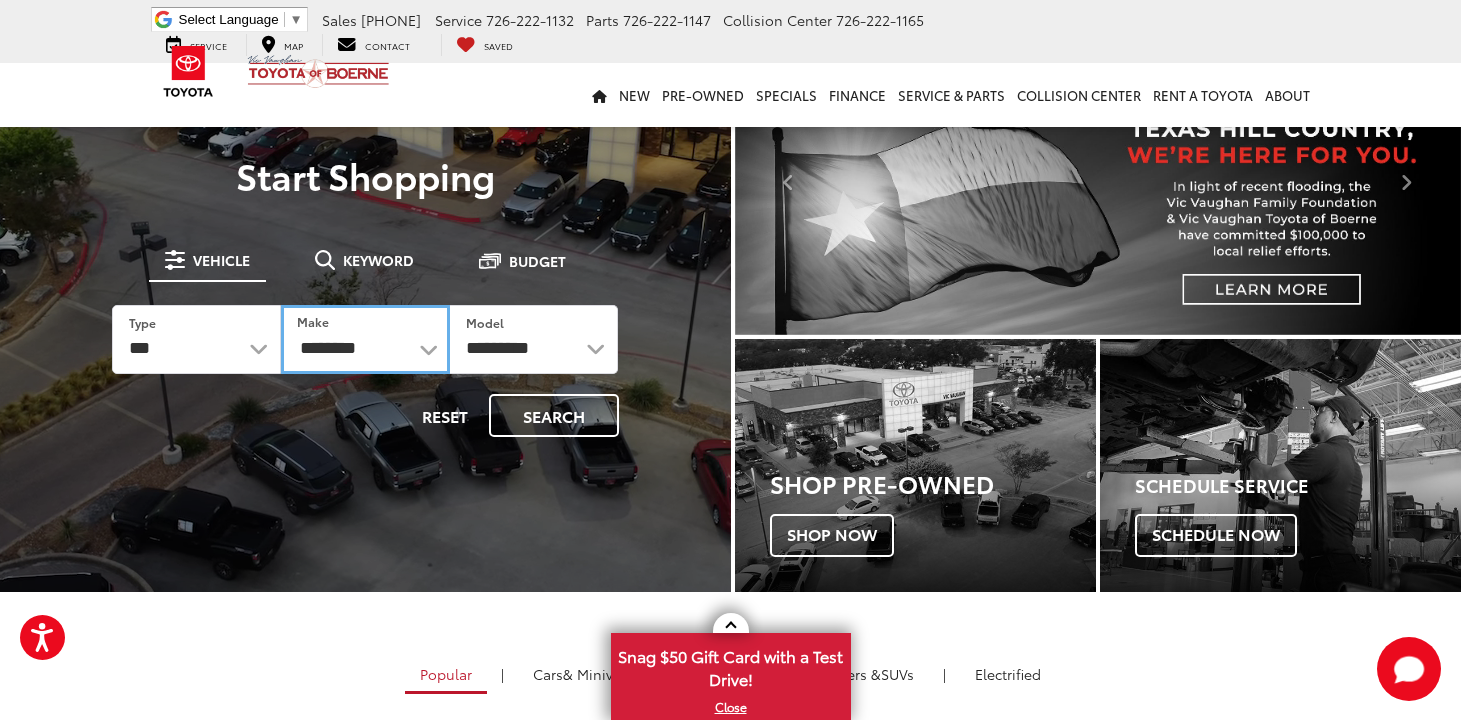 click on "**********" at bounding box center (365, 339) 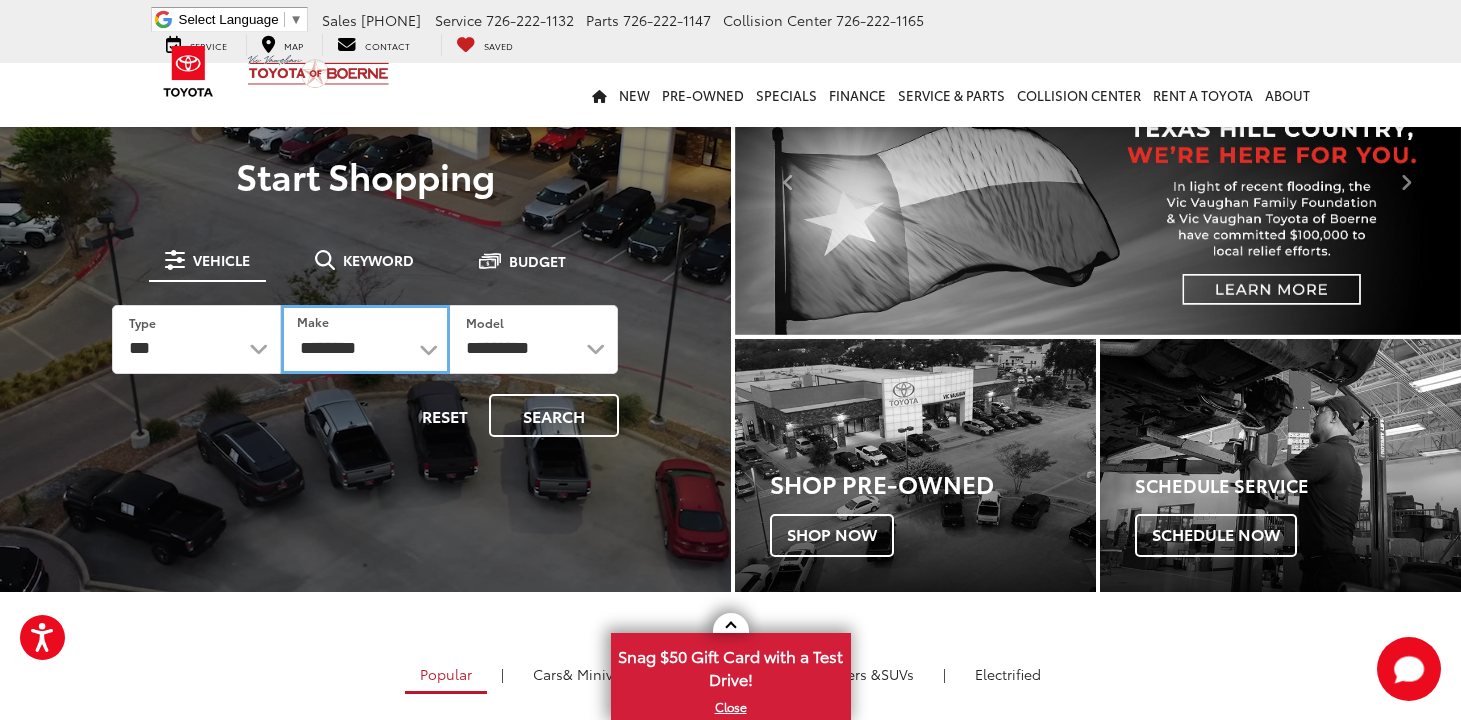 select on "******" 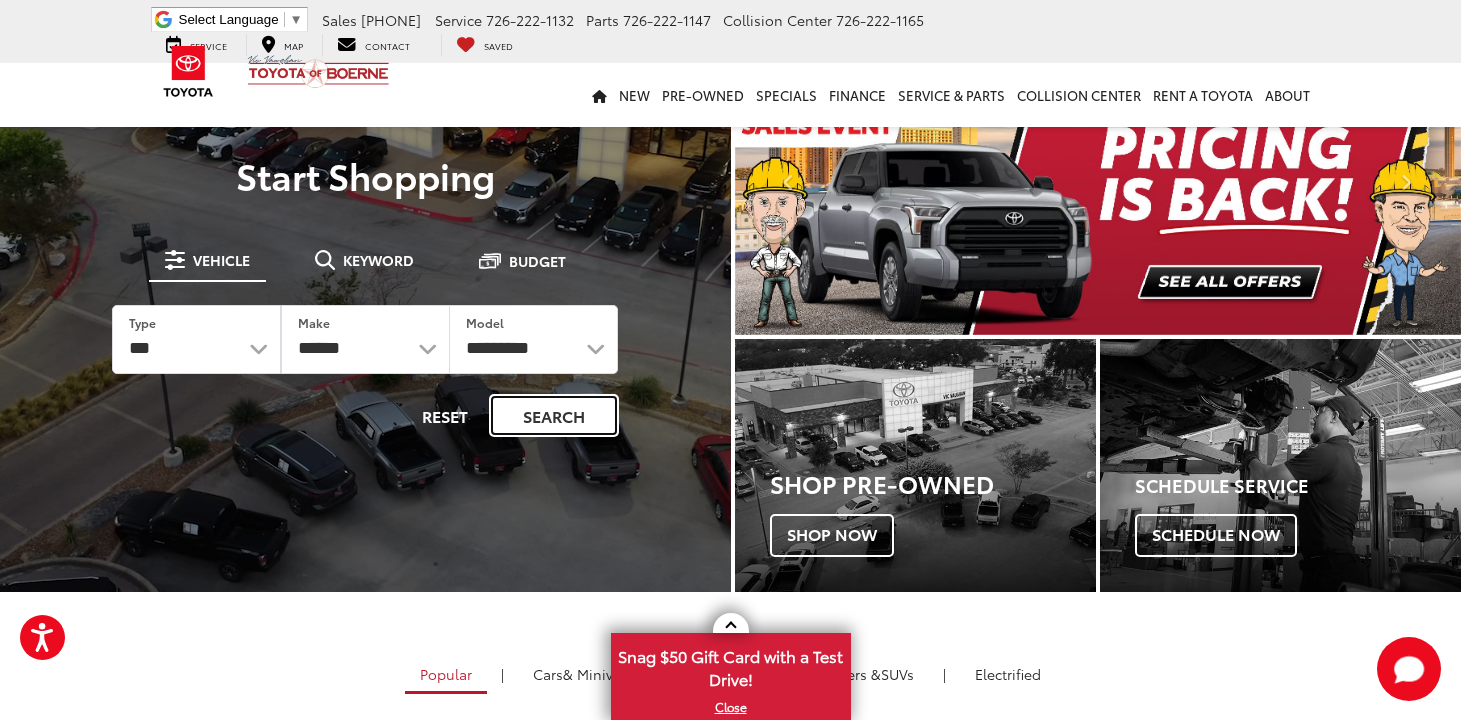 click on "Search" at bounding box center [554, 415] 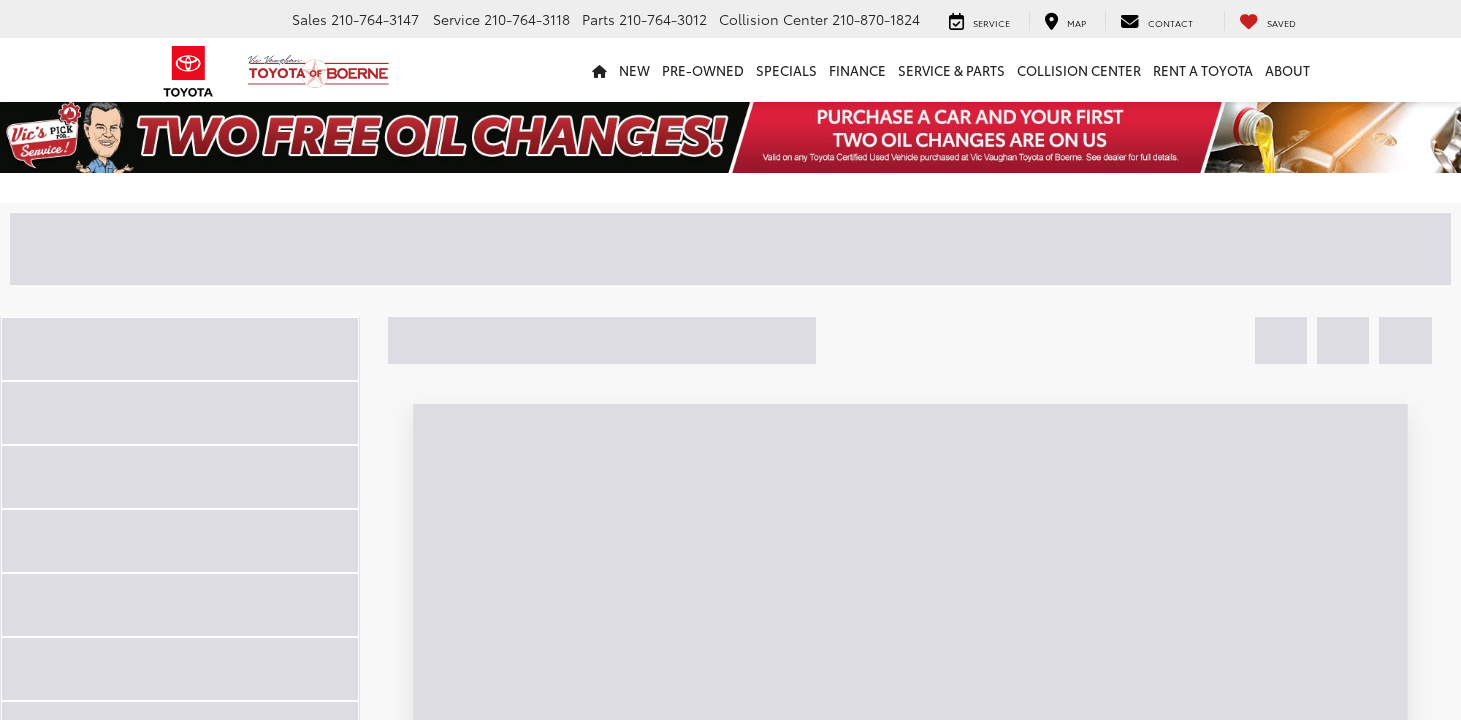 scroll, scrollTop: 0, scrollLeft: 0, axis: both 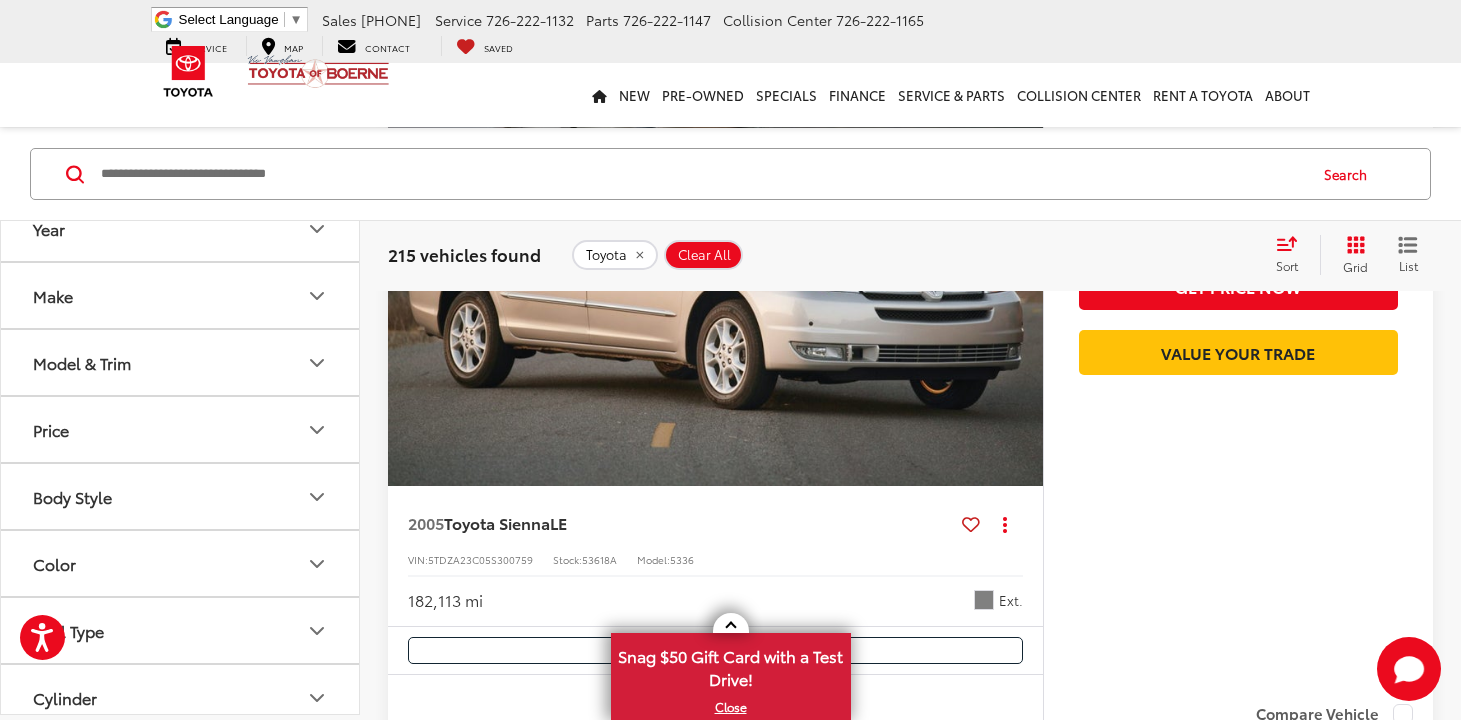 click on "Price" at bounding box center [181, 429] 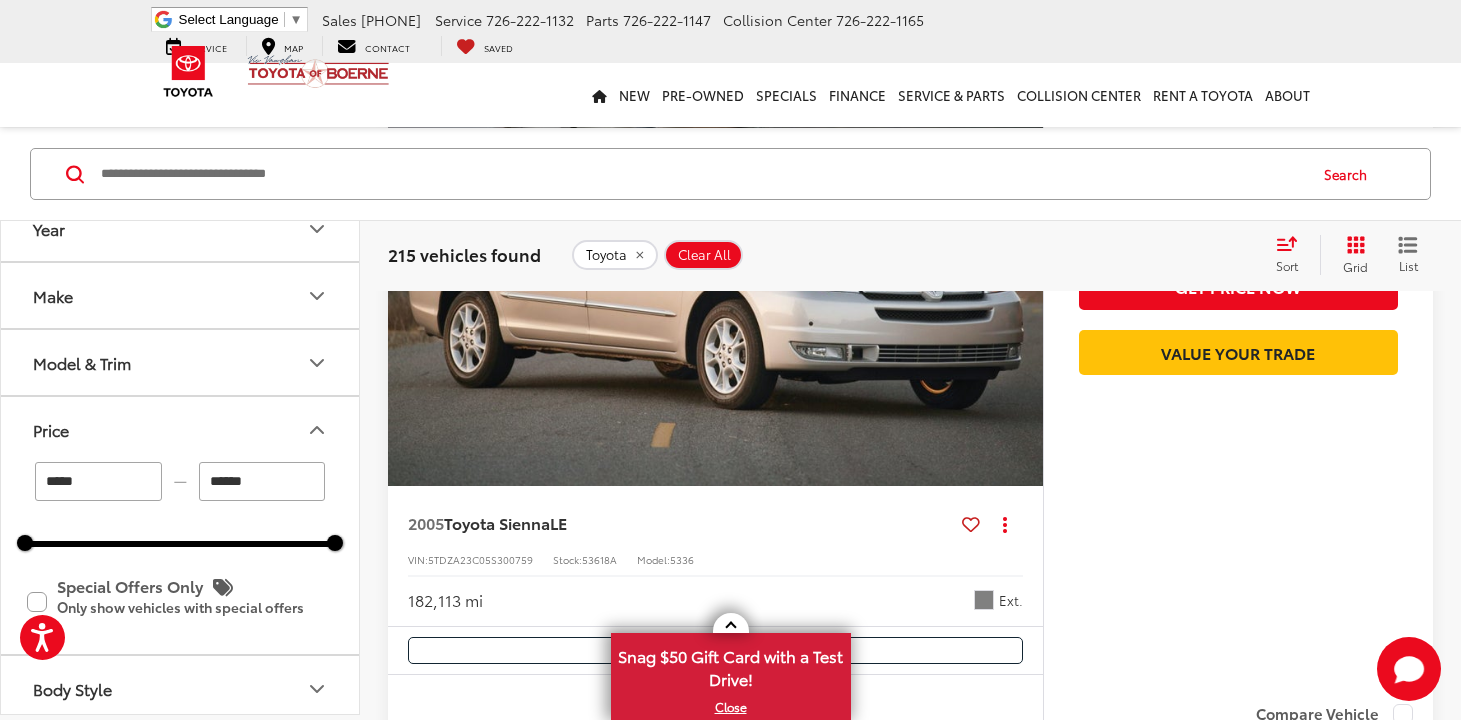 click on "******" at bounding box center (262, 481) 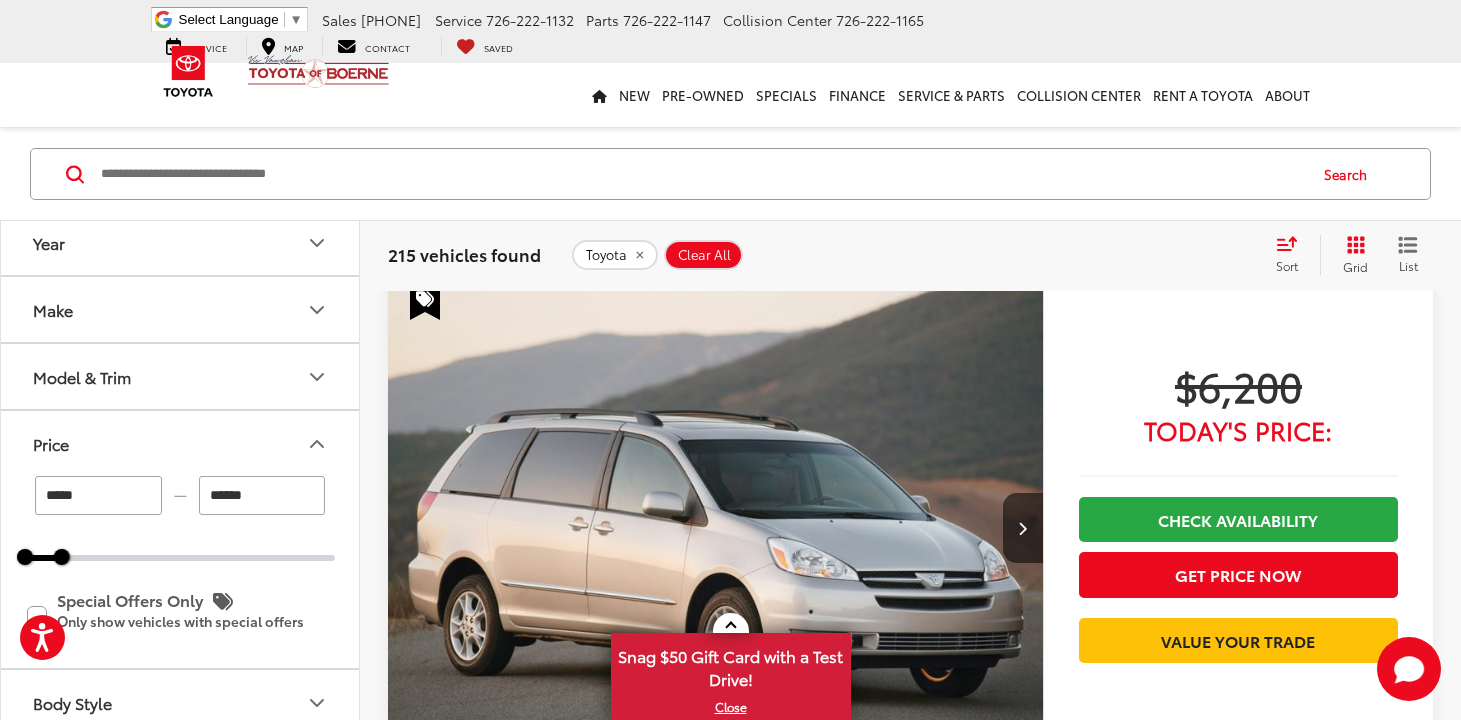 scroll, scrollTop: 75, scrollLeft: 0, axis: vertical 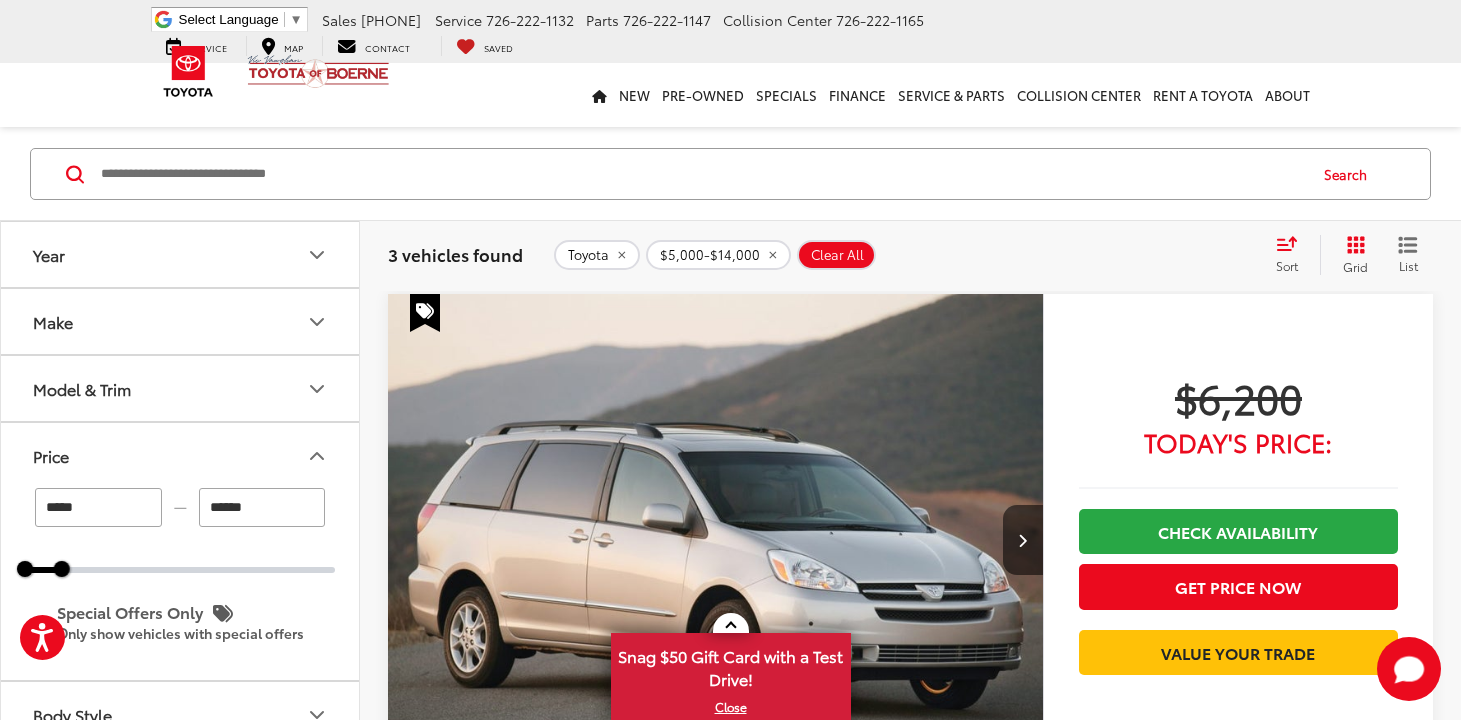 click on "Sort" at bounding box center (1287, 265) 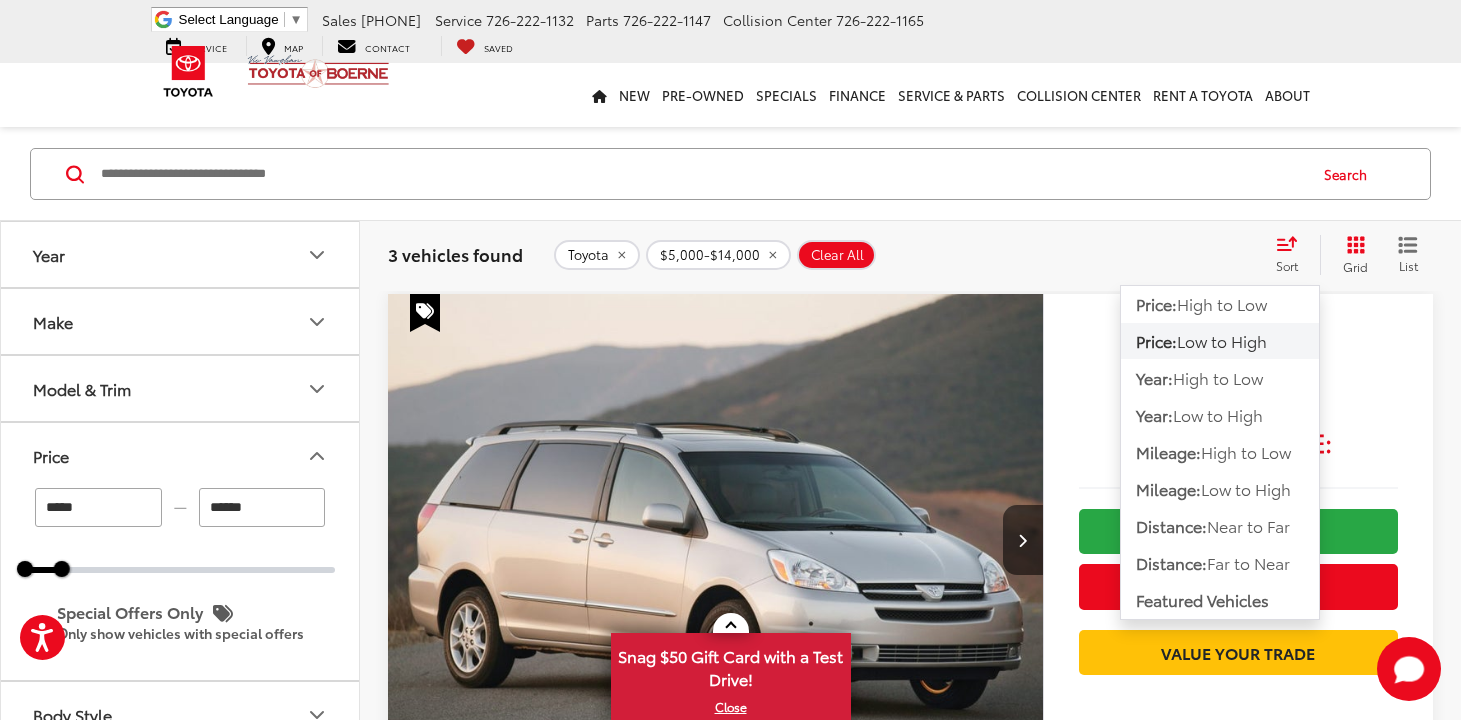 click on "Low to High" at bounding box center (1222, 340) 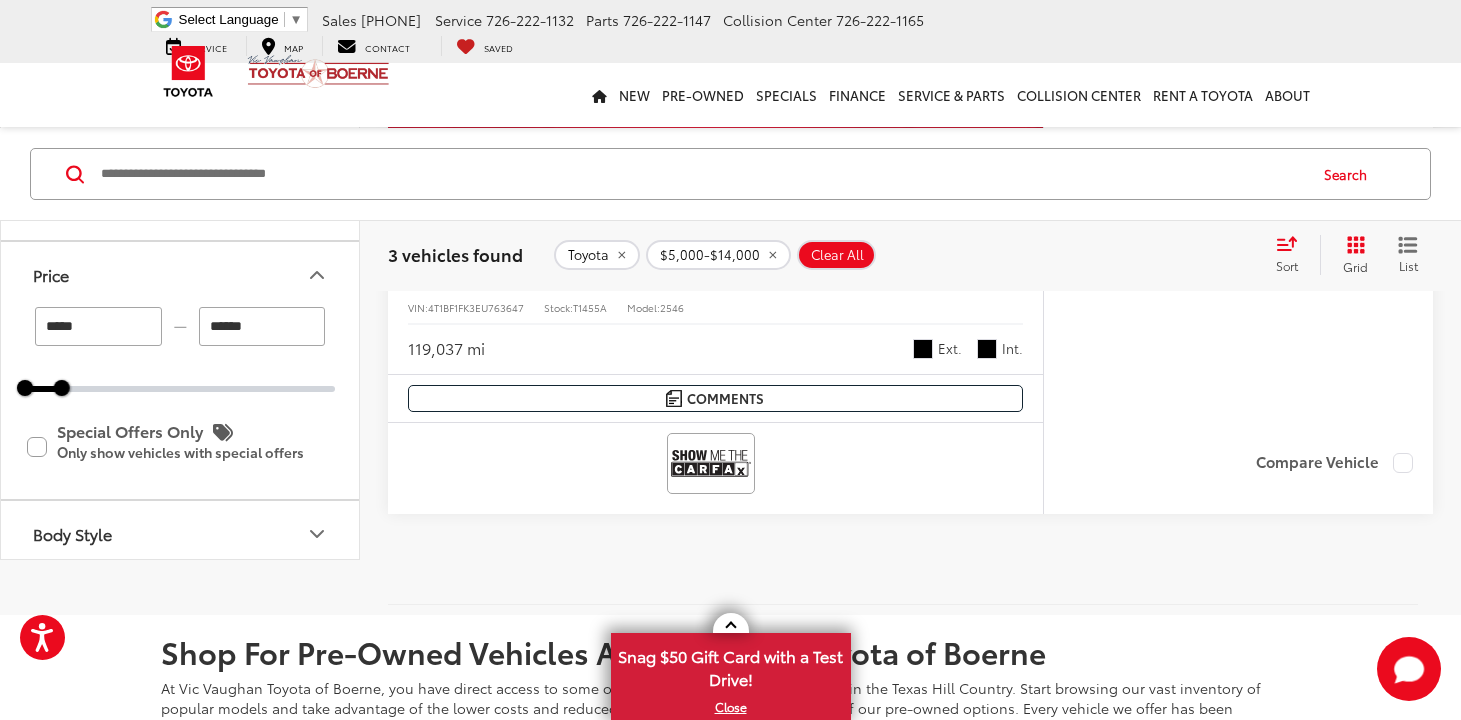 scroll, scrollTop: 2325, scrollLeft: 0, axis: vertical 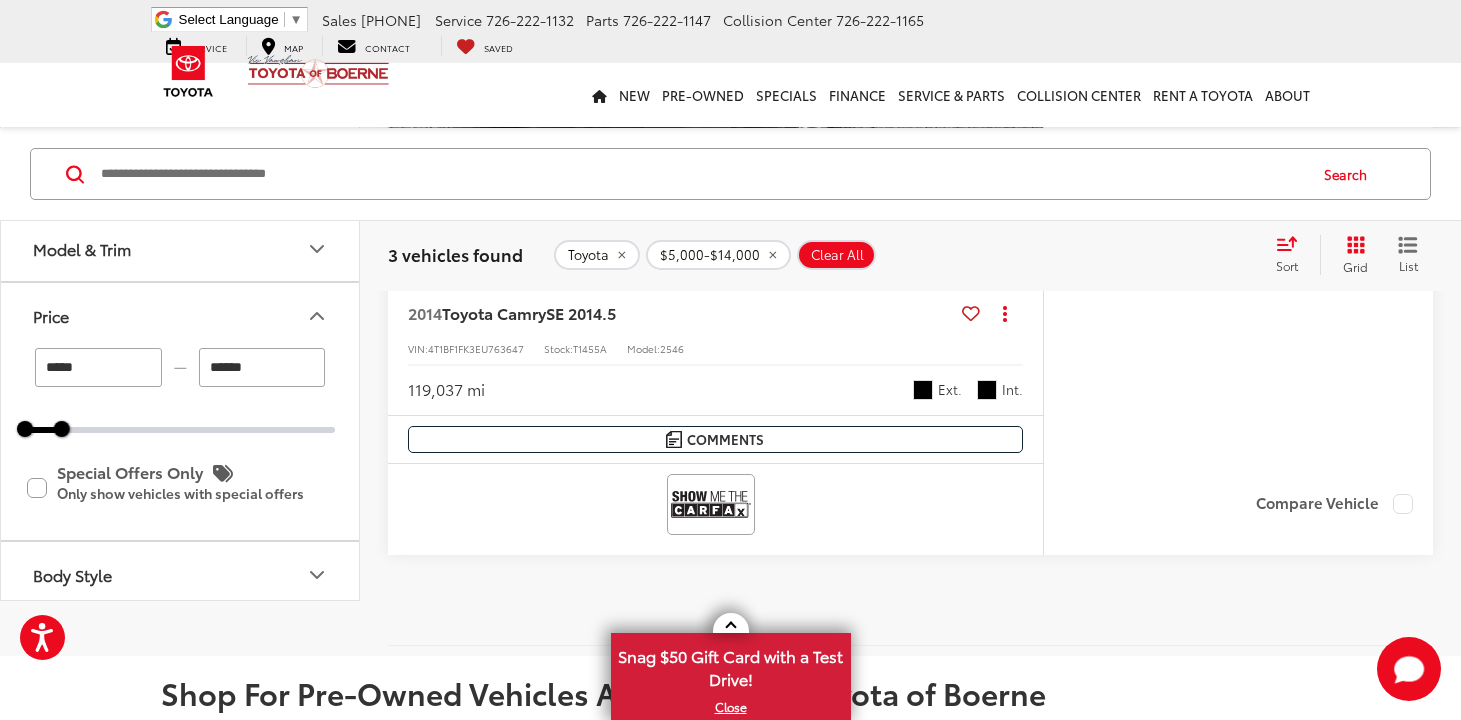 click on "******" at bounding box center [262, 367] 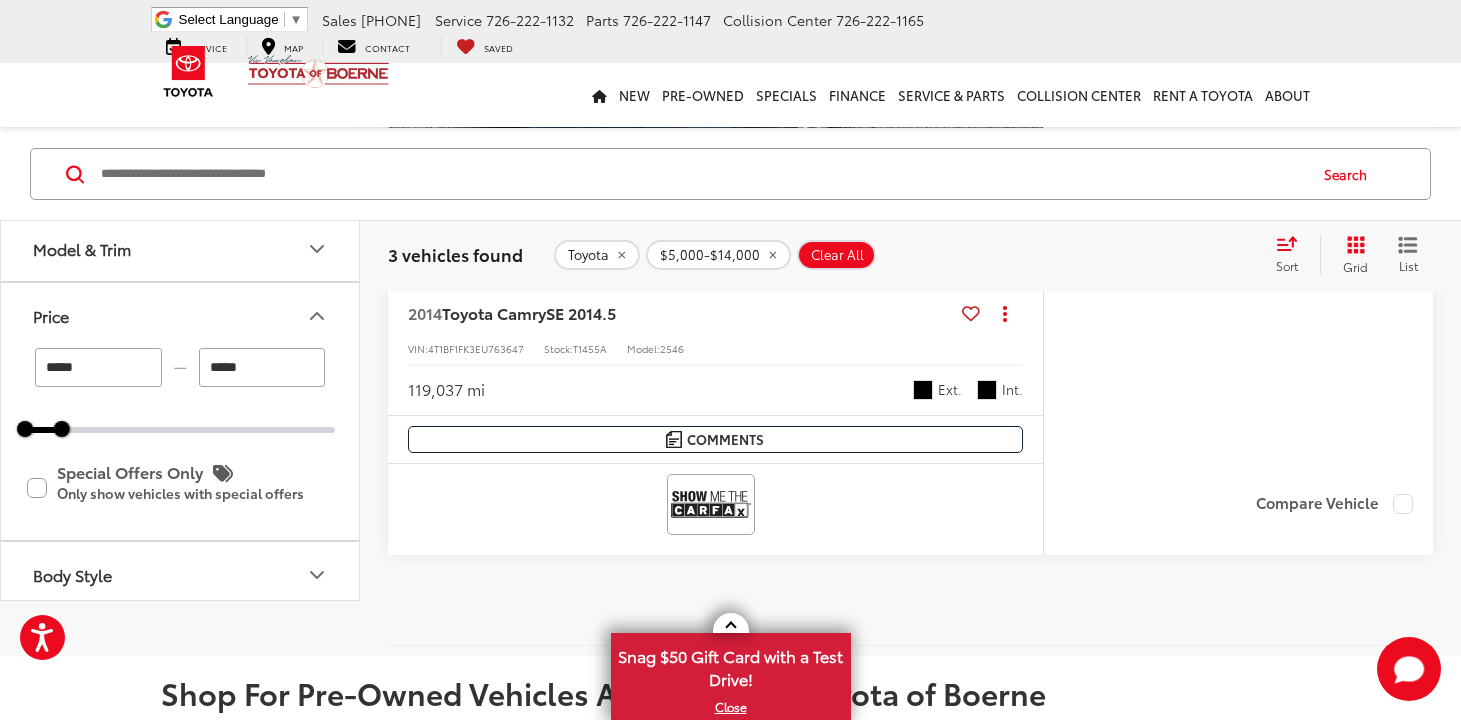 type on "******" 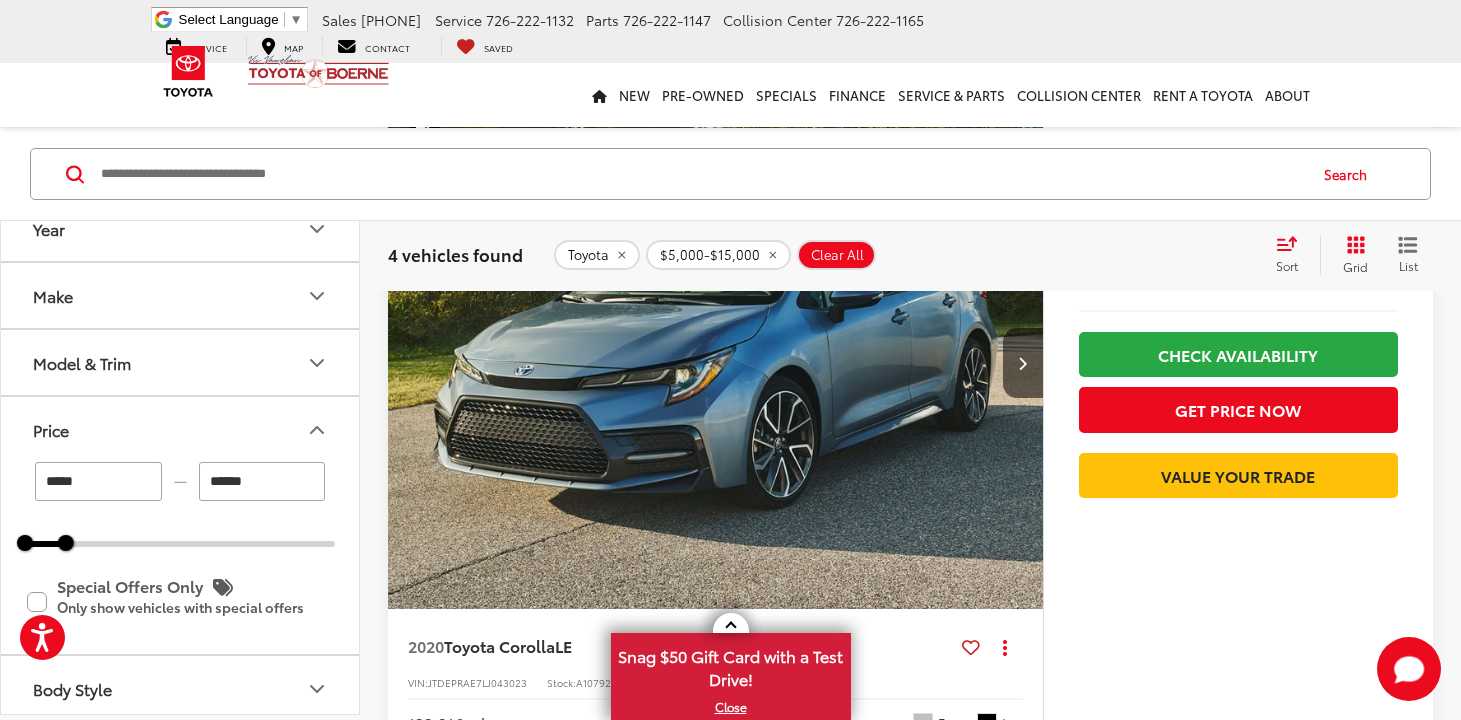 scroll, scrollTop: 2776, scrollLeft: 0, axis: vertical 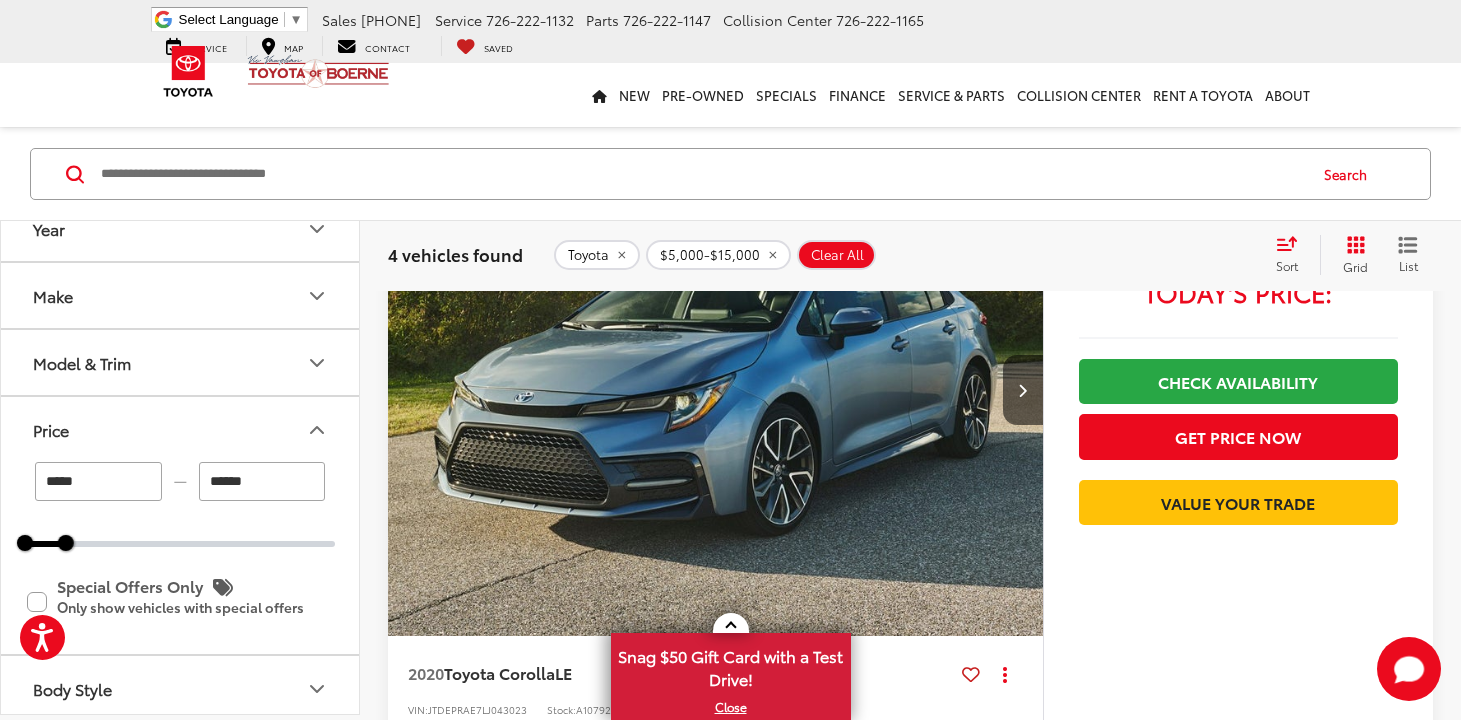 click at bounding box center (716, 390) 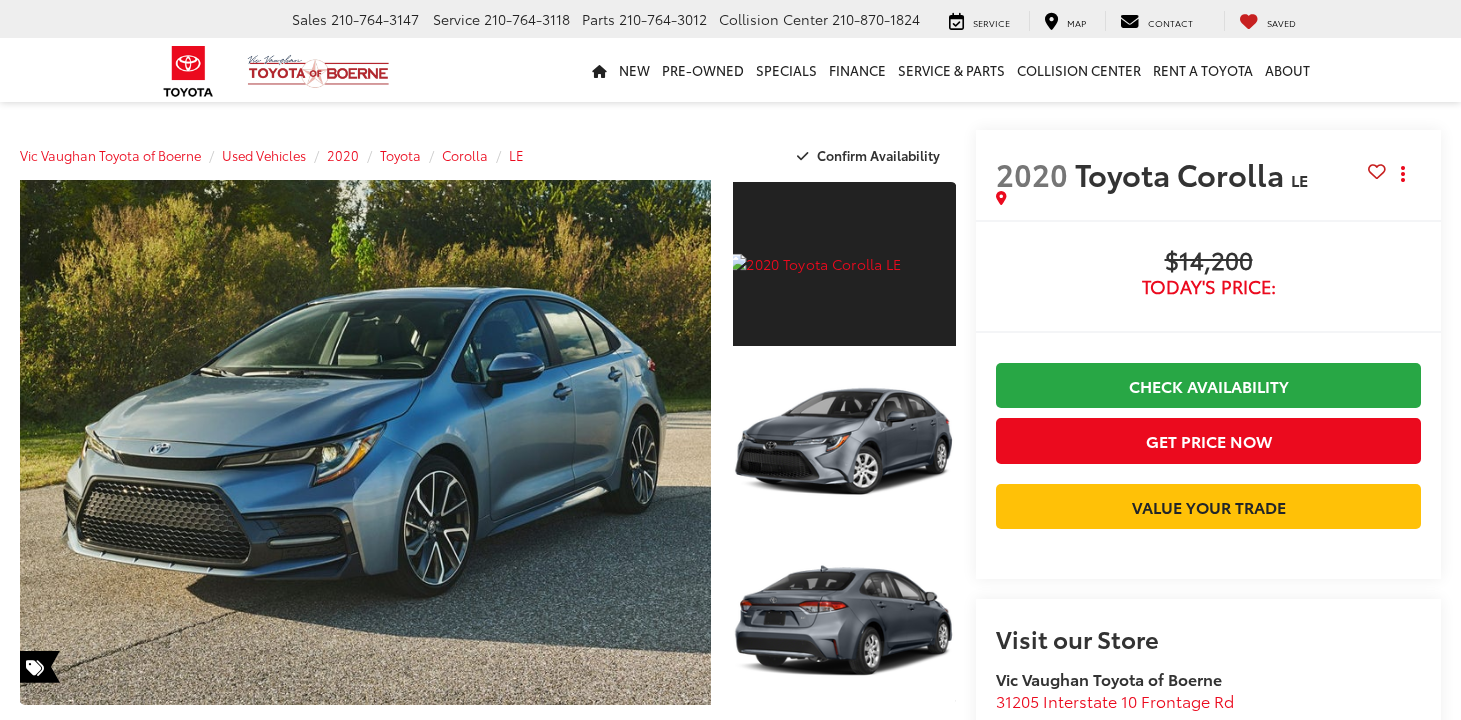 scroll, scrollTop: 0, scrollLeft: 0, axis: both 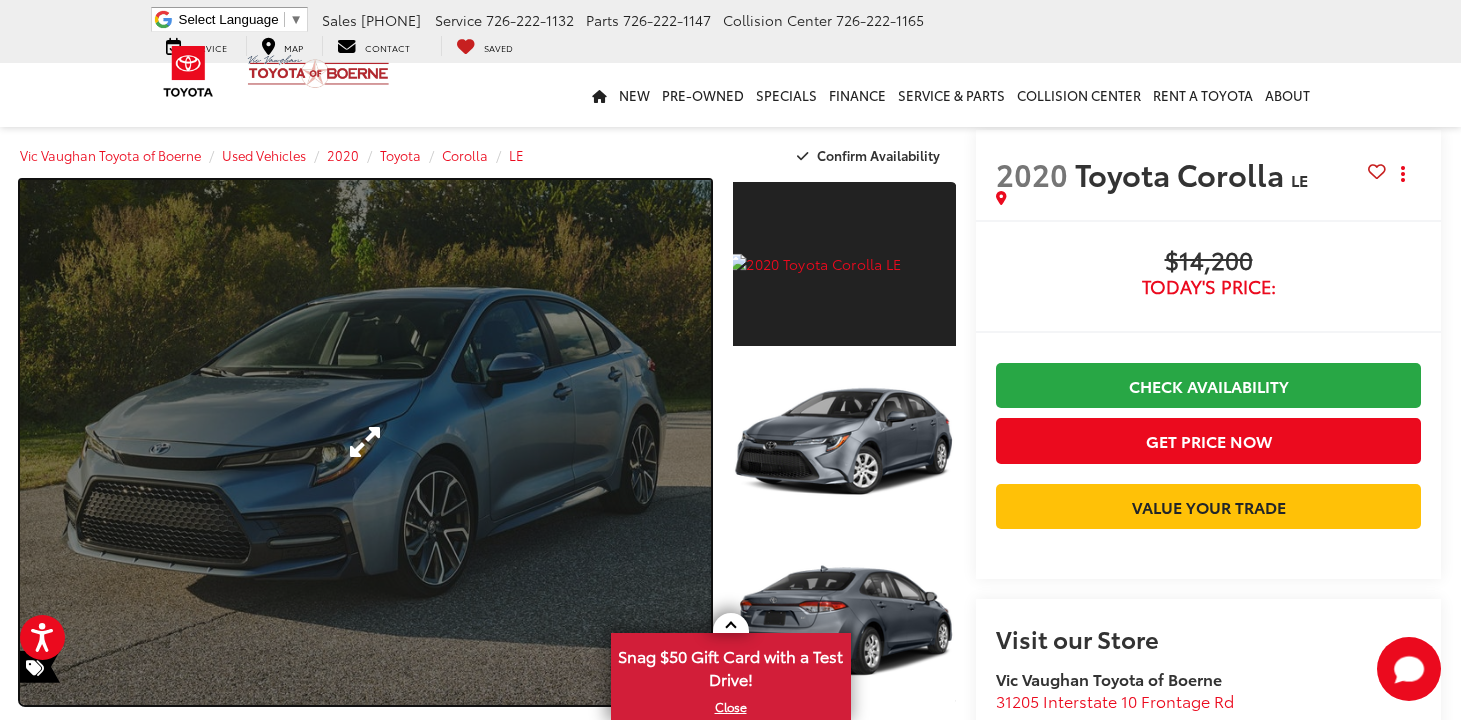 click at bounding box center [365, 442] 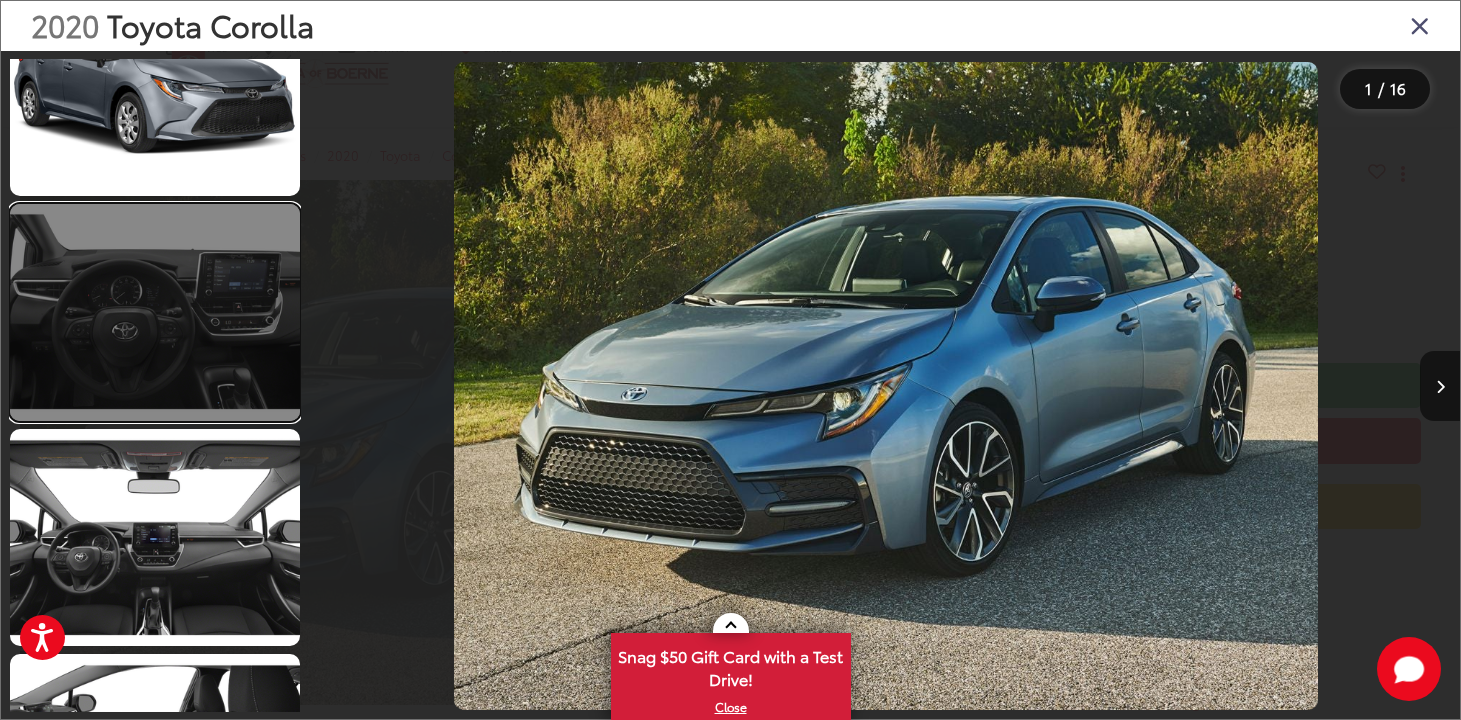 click at bounding box center (155, 312) 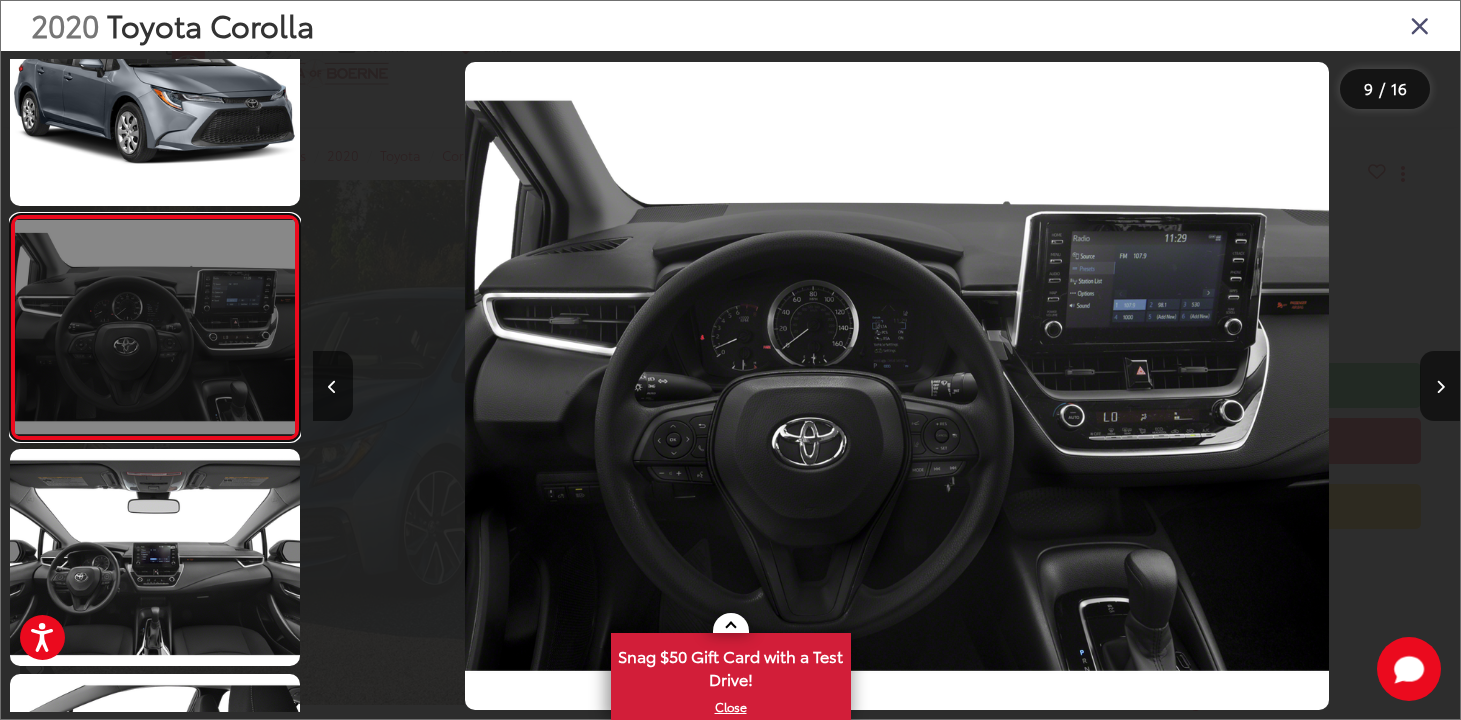 scroll, scrollTop: 0, scrollLeft: 9177, axis: horizontal 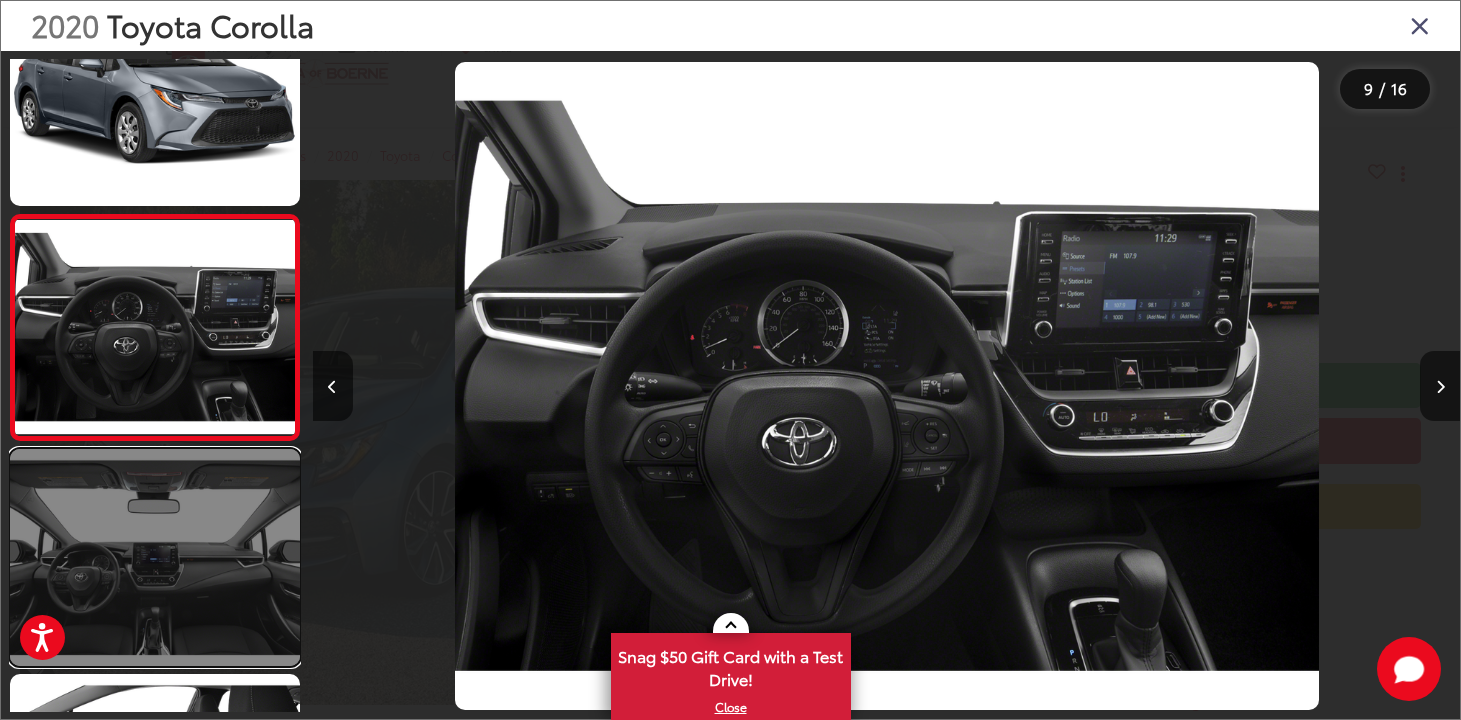 click at bounding box center [155, 557] 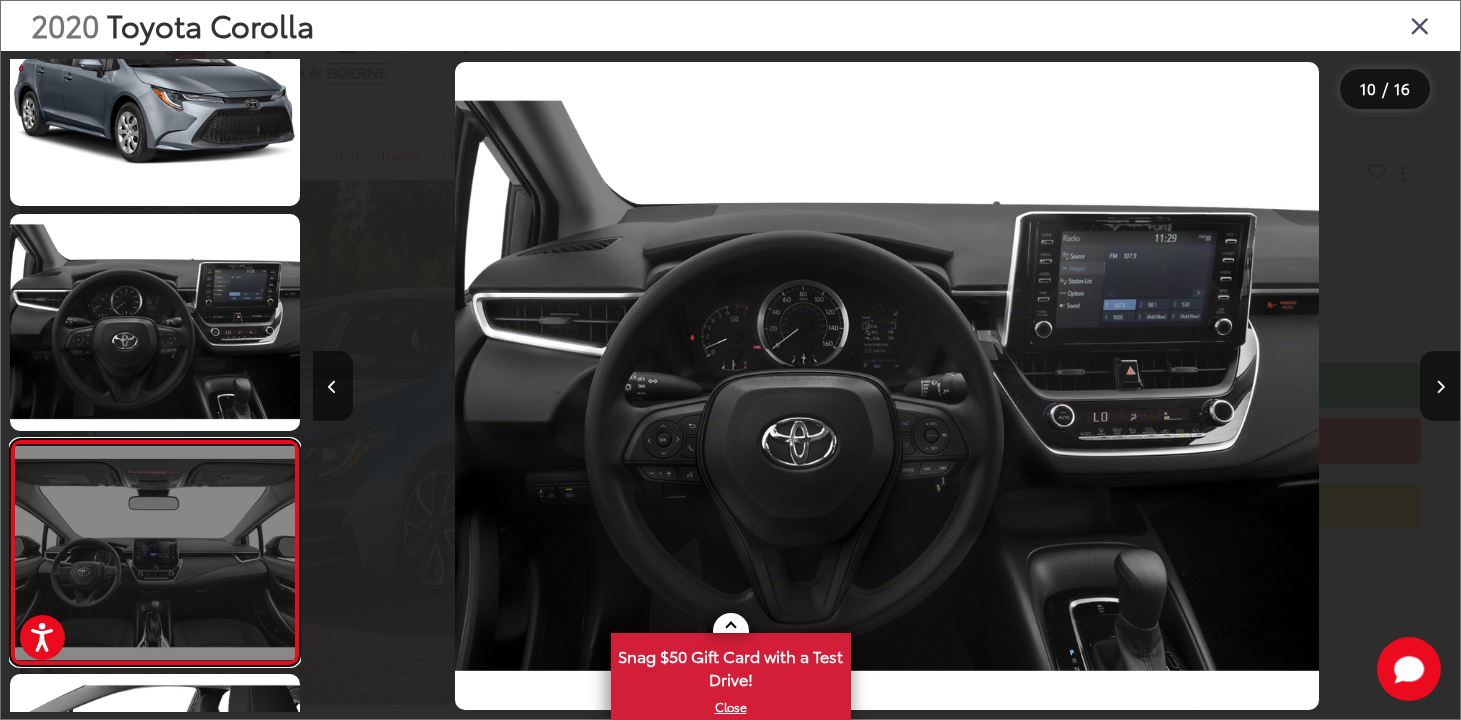 scroll, scrollTop: 0, scrollLeft: 9242, axis: horizontal 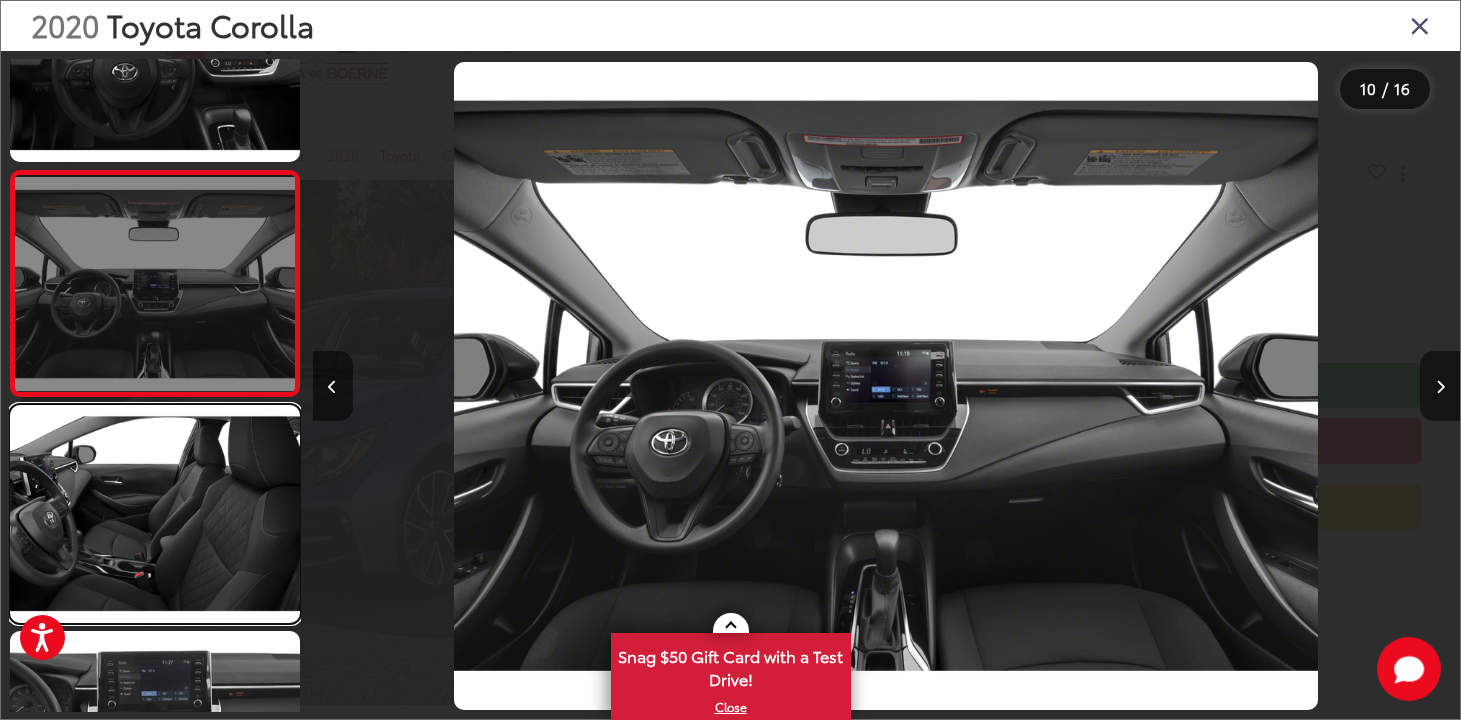 click at bounding box center (155, 513) 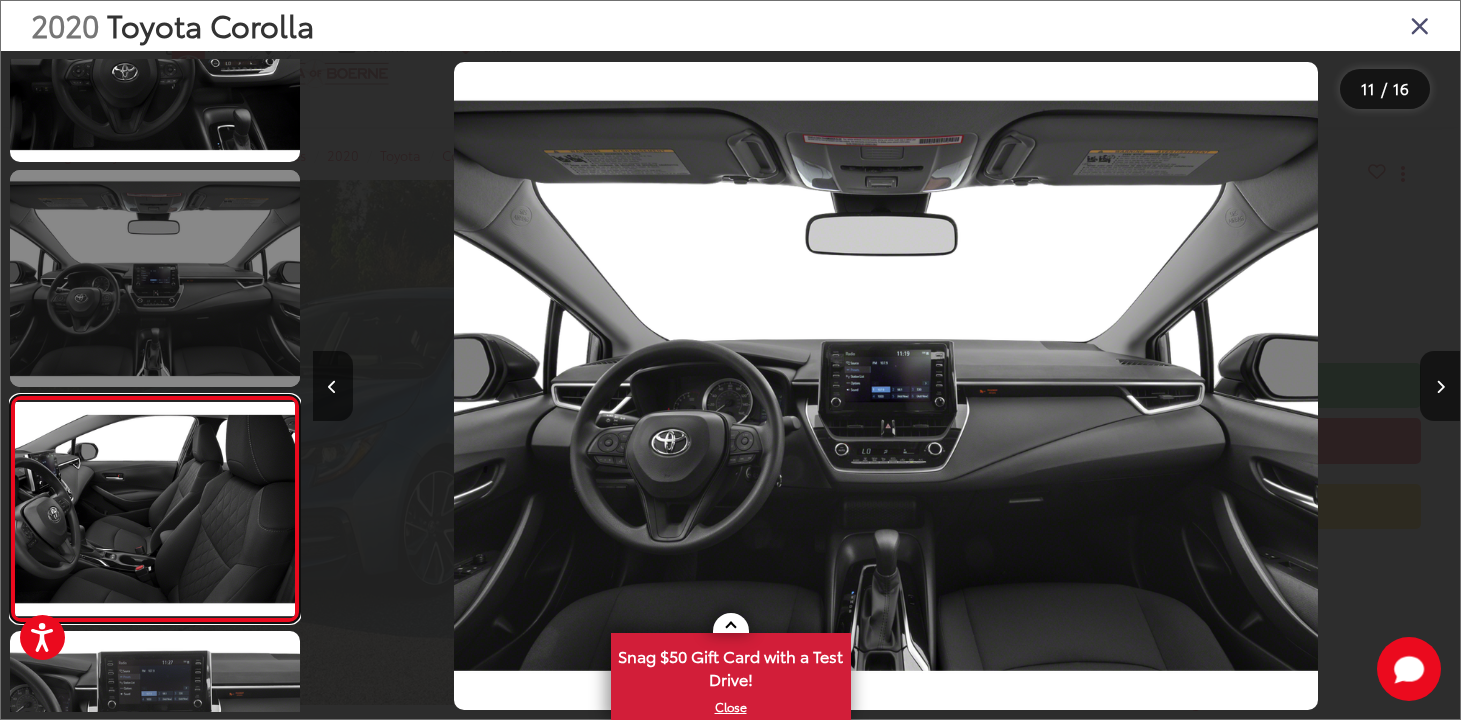 scroll, scrollTop: 0, scrollLeft: 10389, axis: horizontal 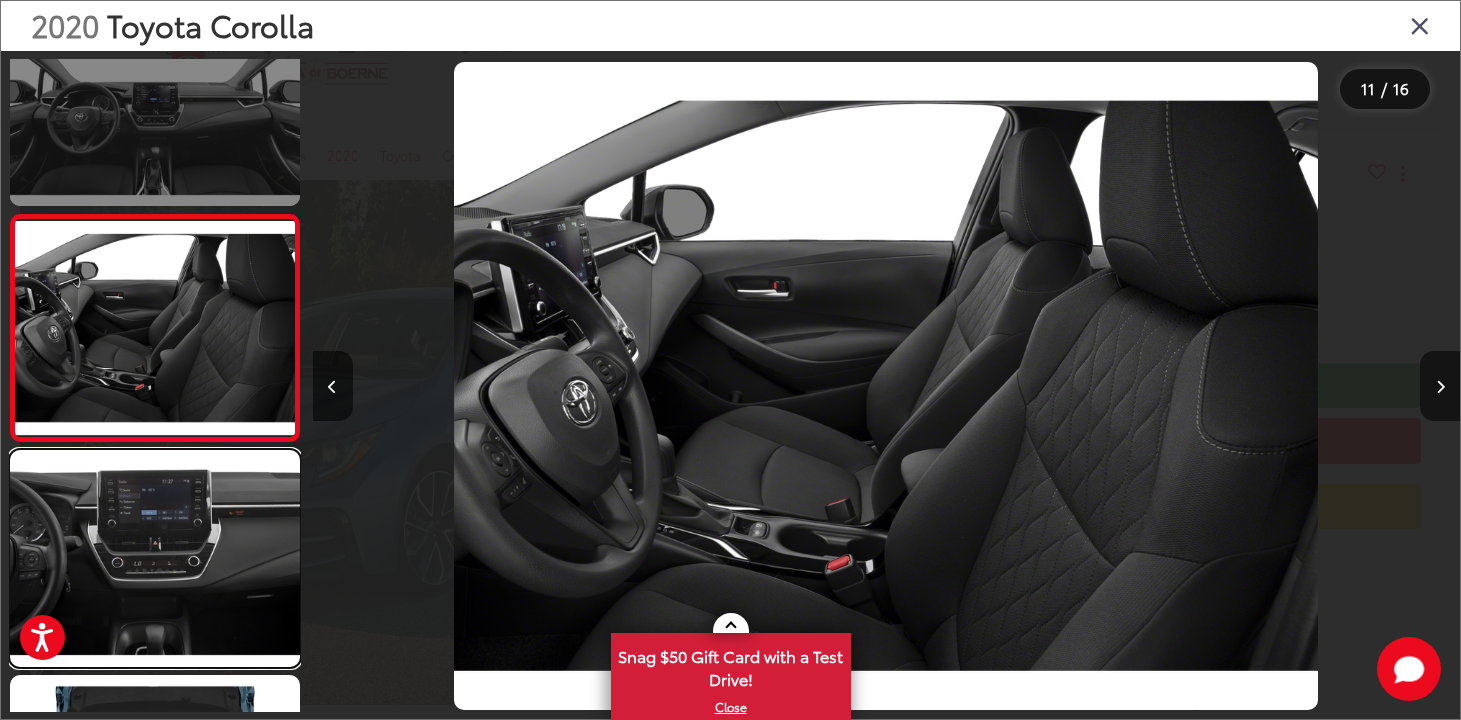 click at bounding box center [155, 558] 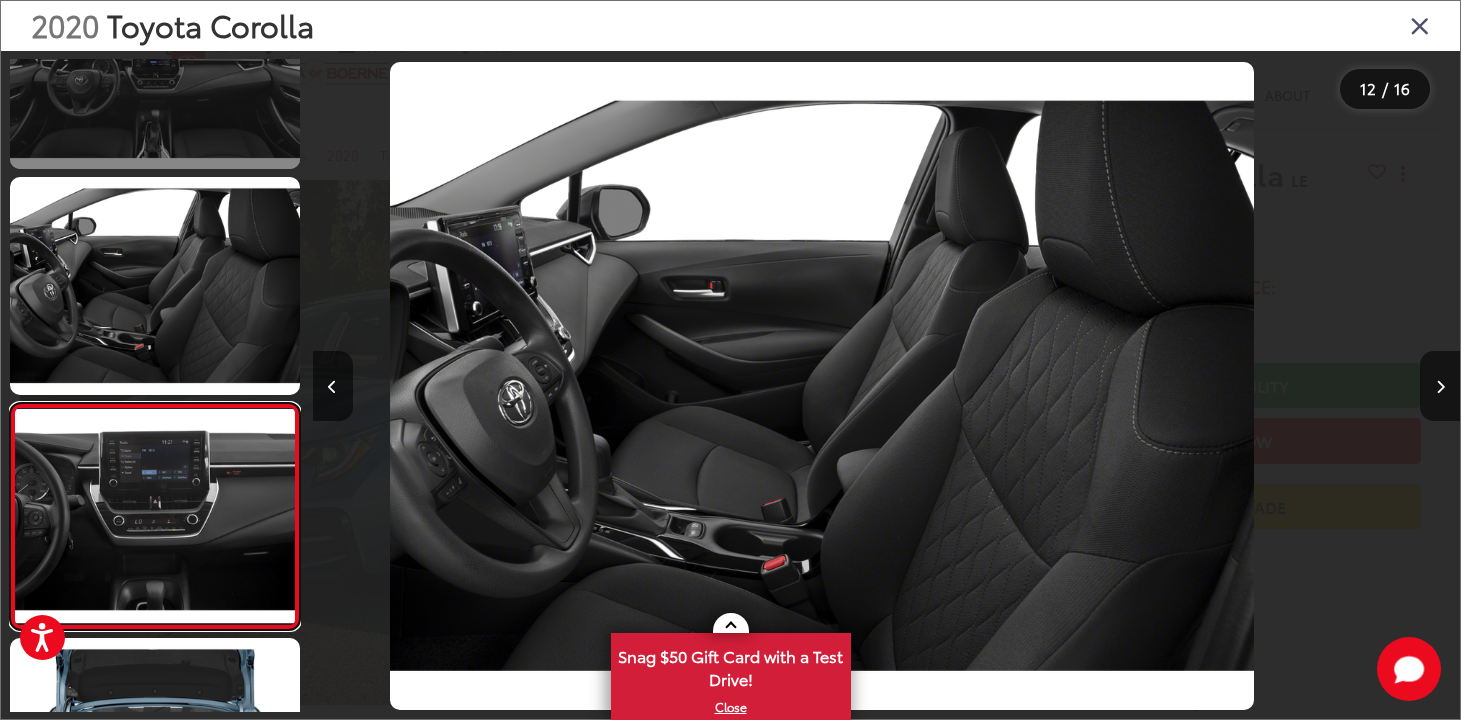 scroll, scrollTop: 2254, scrollLeft: 0, axis: vertical 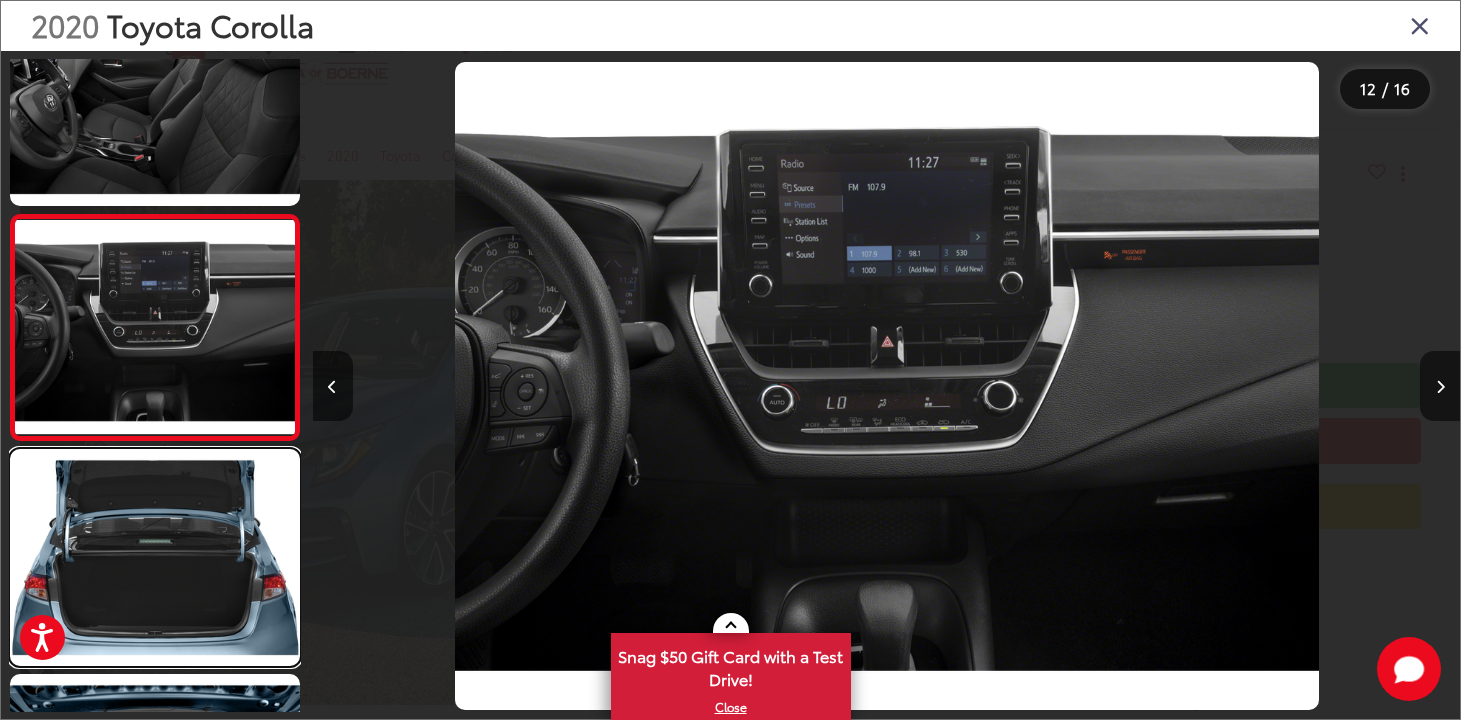 click at bounding box center [155, 557] 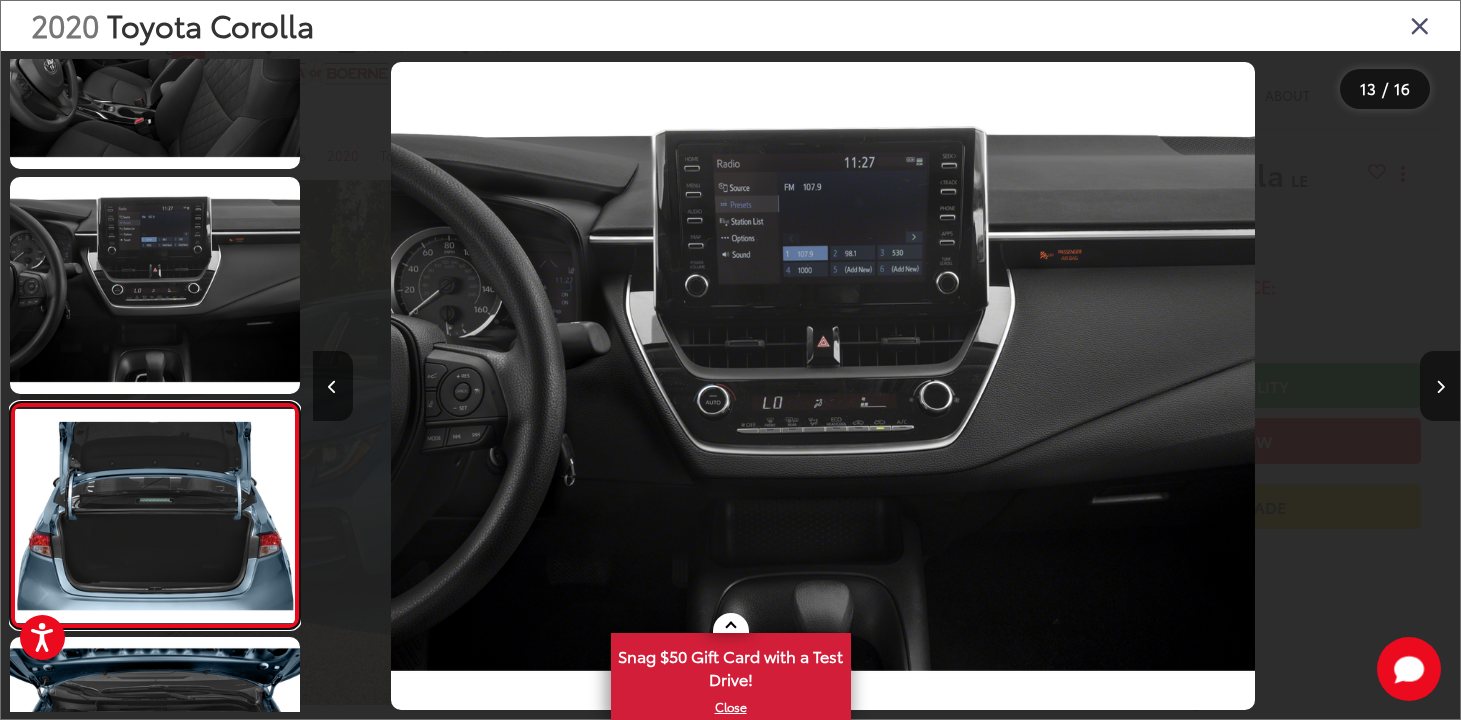 scroll, scrollTop: 2462, scrollLeft: 0, axis: vertical 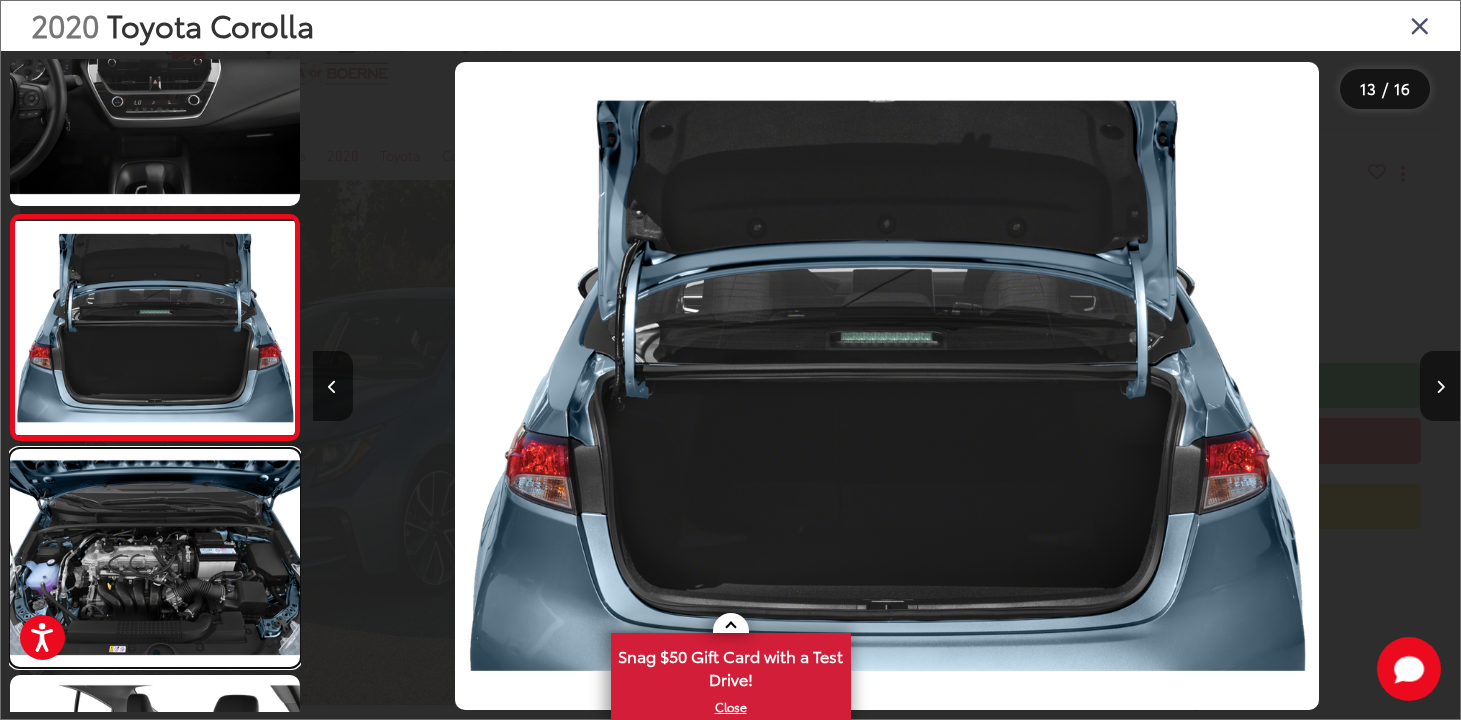 click at bounding box center [155, 557] 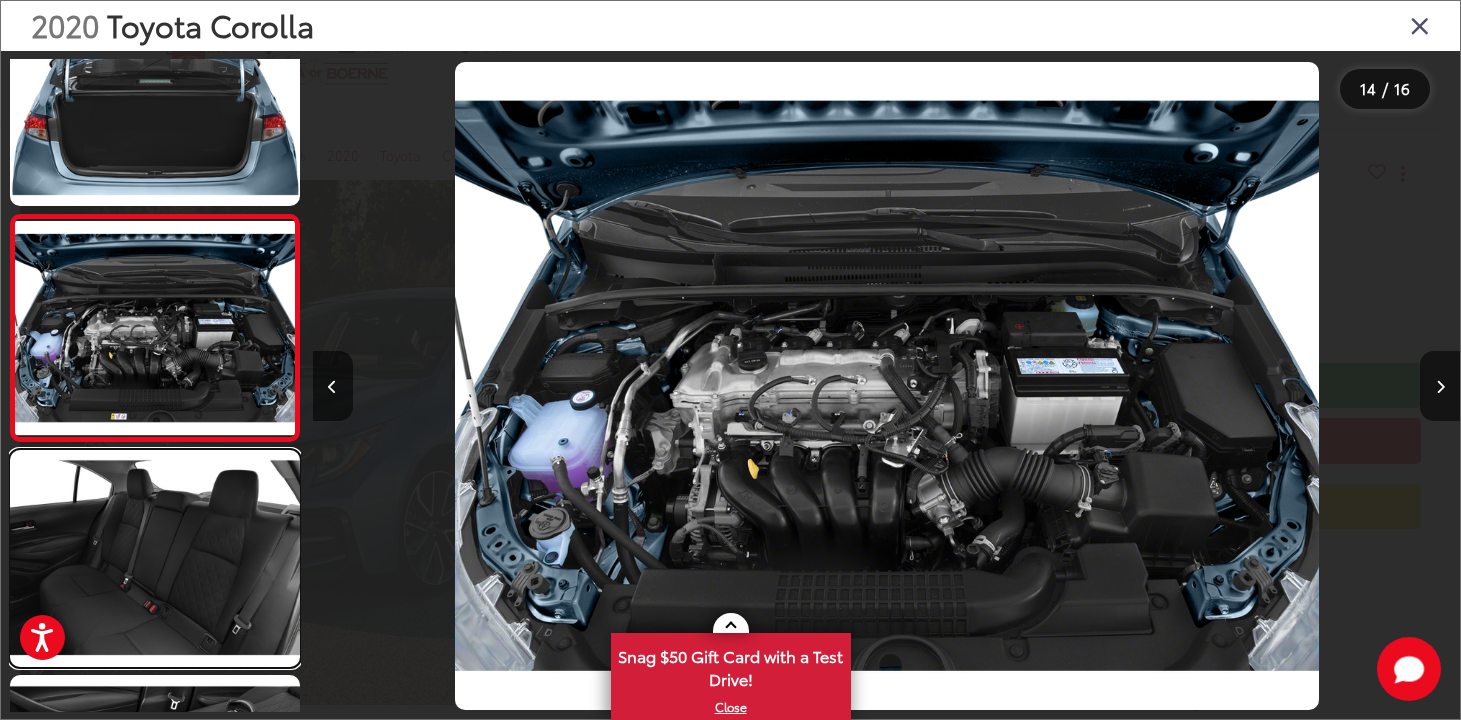 click at bounding box center [155, 558] 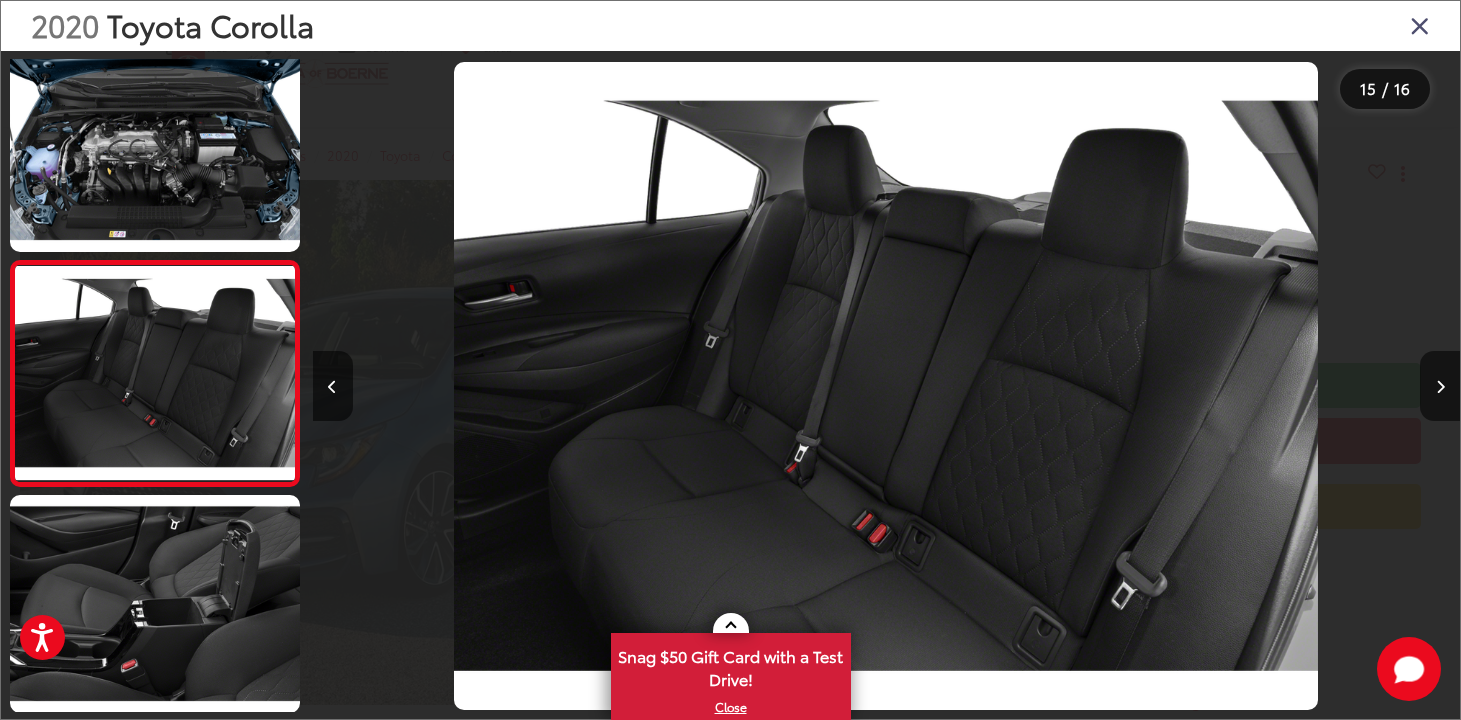 click at bounding box center [155, 385] 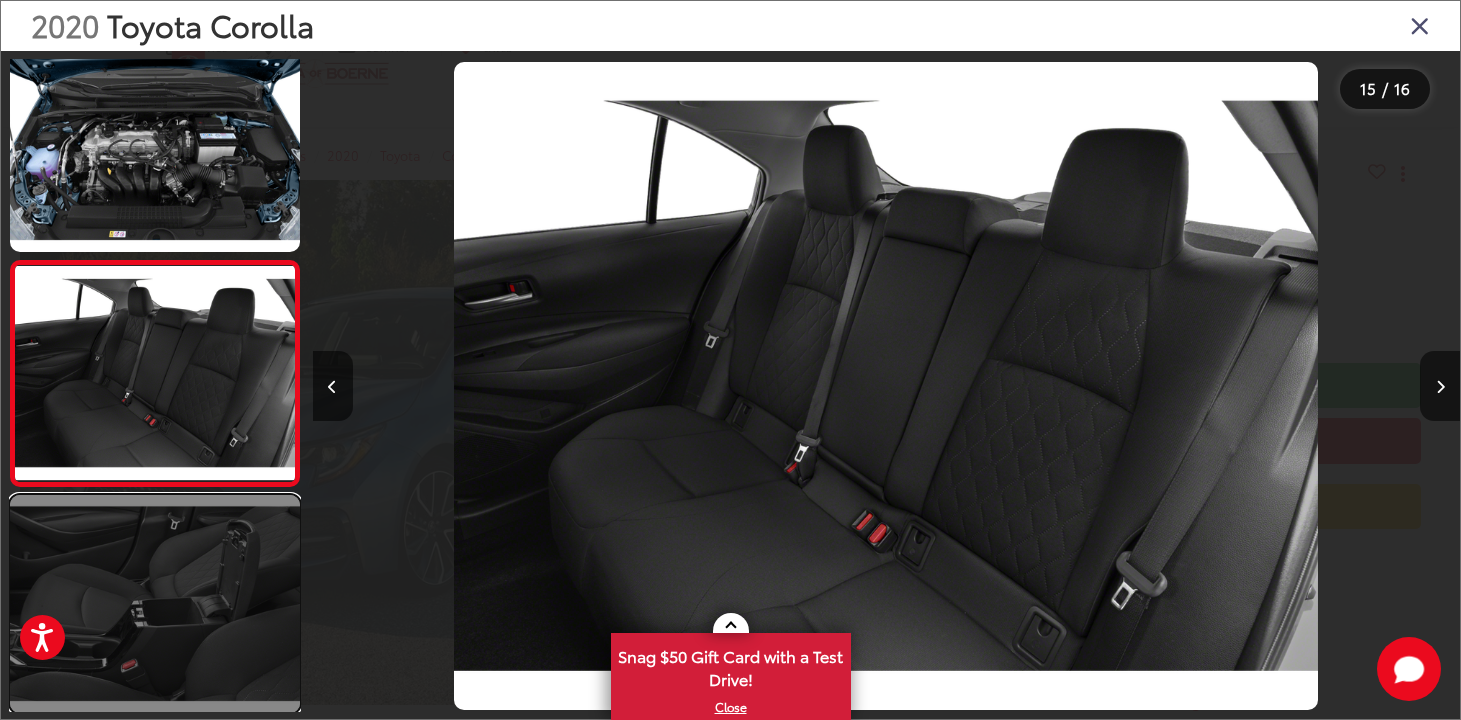click at bounding box center [155, 603] 